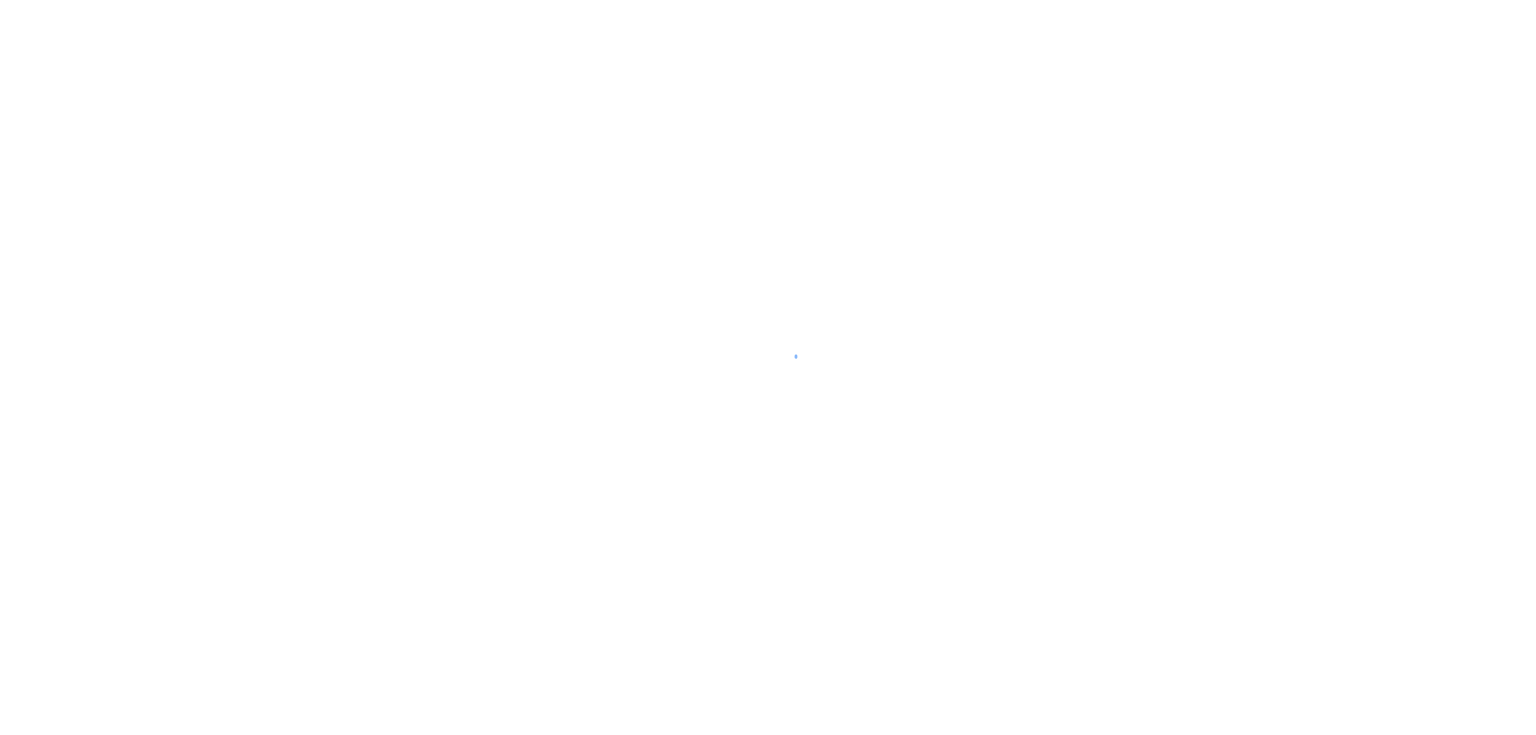 scroll, scrollTop: 0, scrollLeft: 0, axis: both 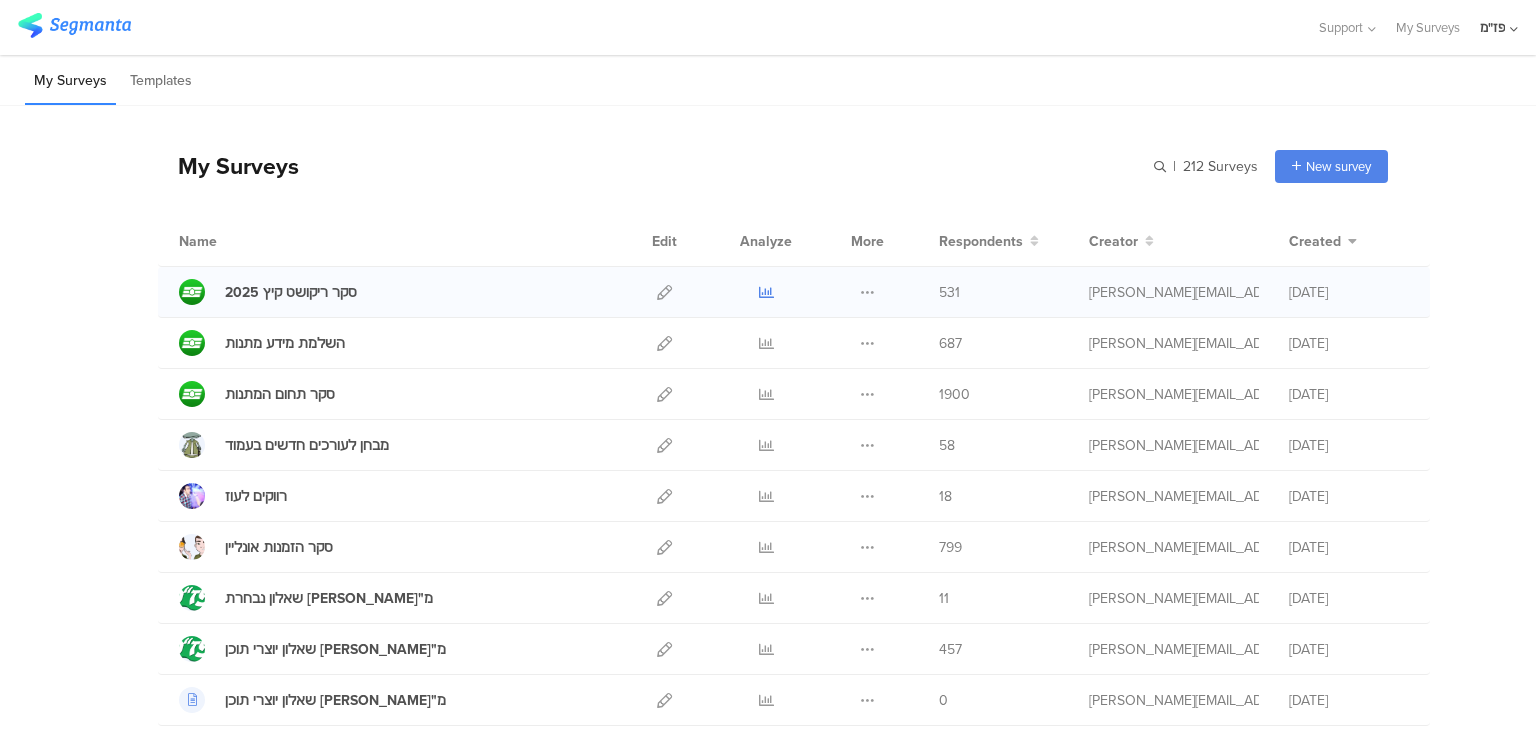 click at bounding box center [766, 292] 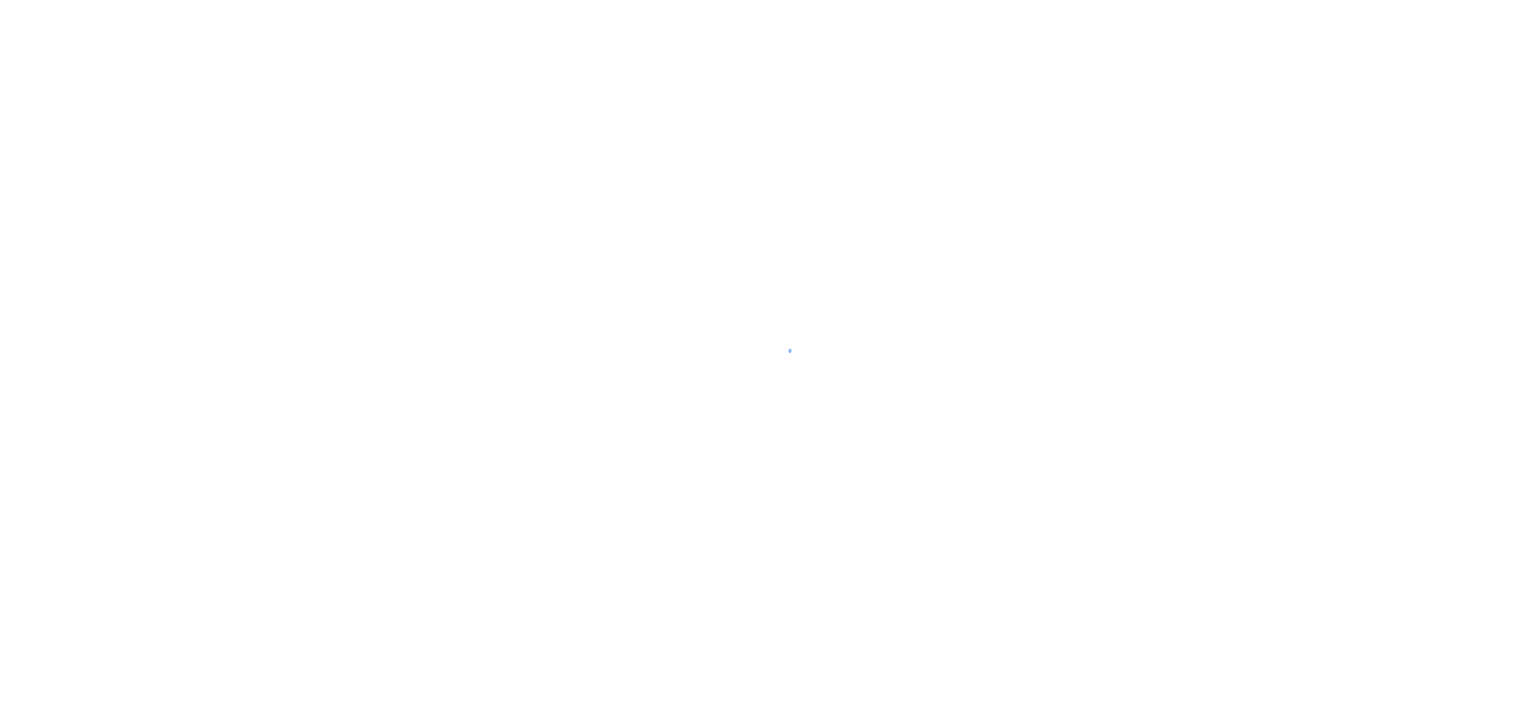 scroll, scrollTop: 0, scrollLeft: 0, axis: both 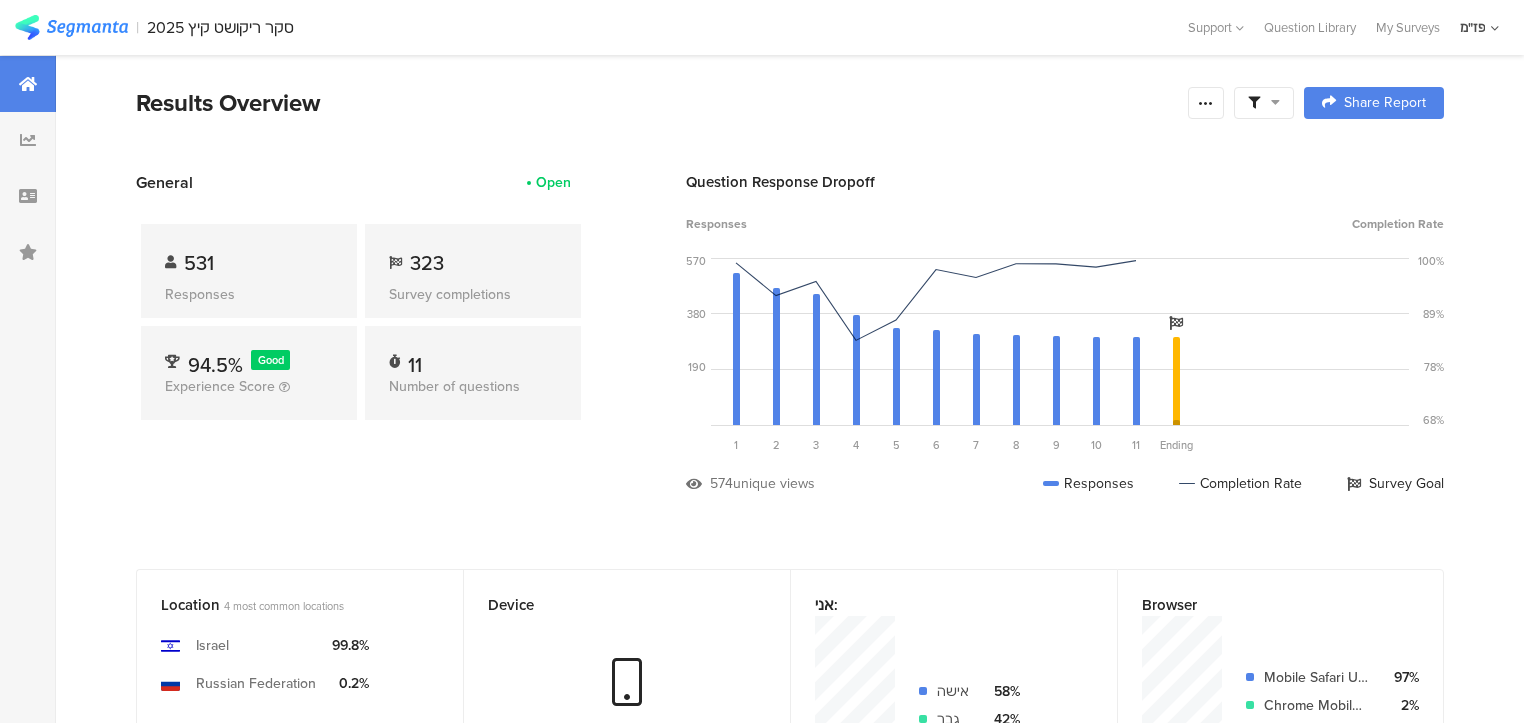 click on "Device
Mobile
100.0%" at bounding box center (626, 692) 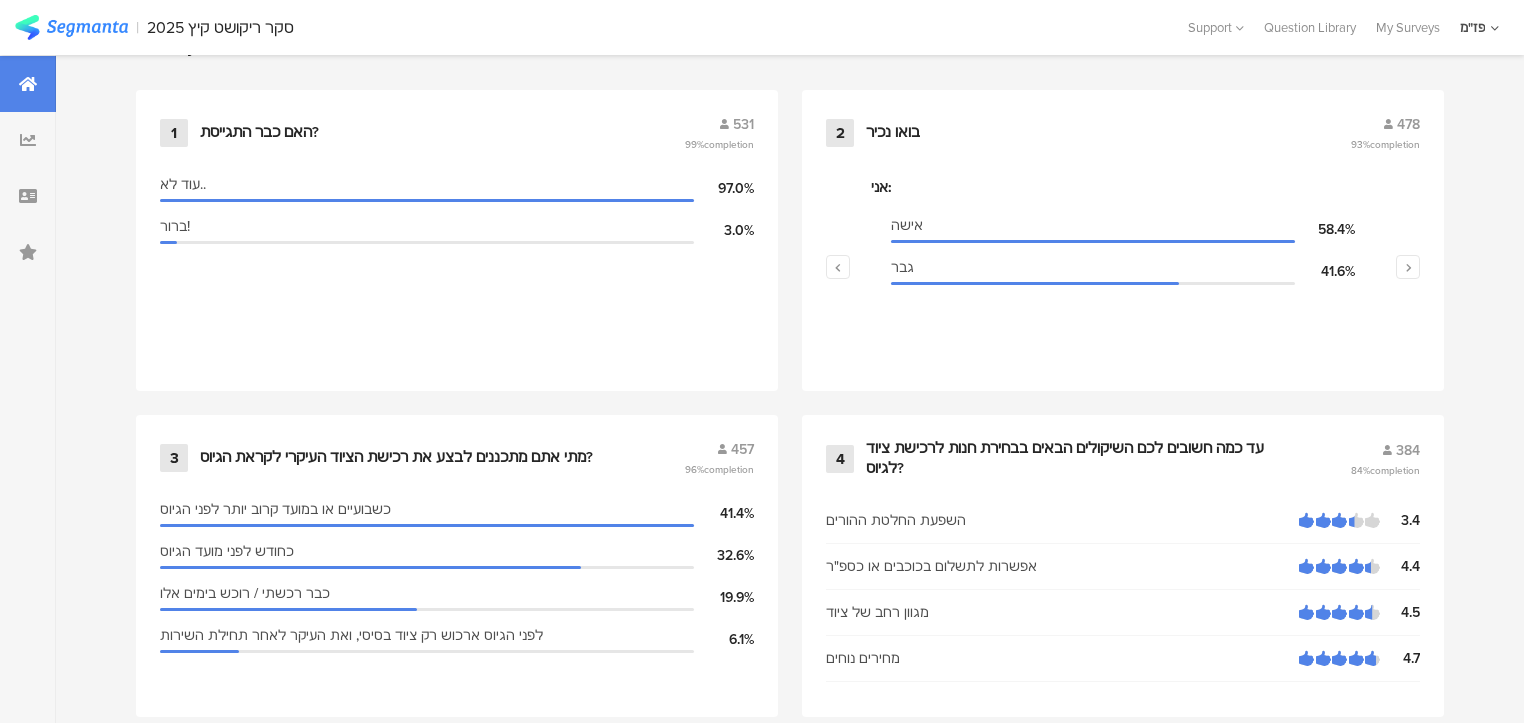 scroll, scrollTop: 800, scrollLeft: 0, axis: vertical 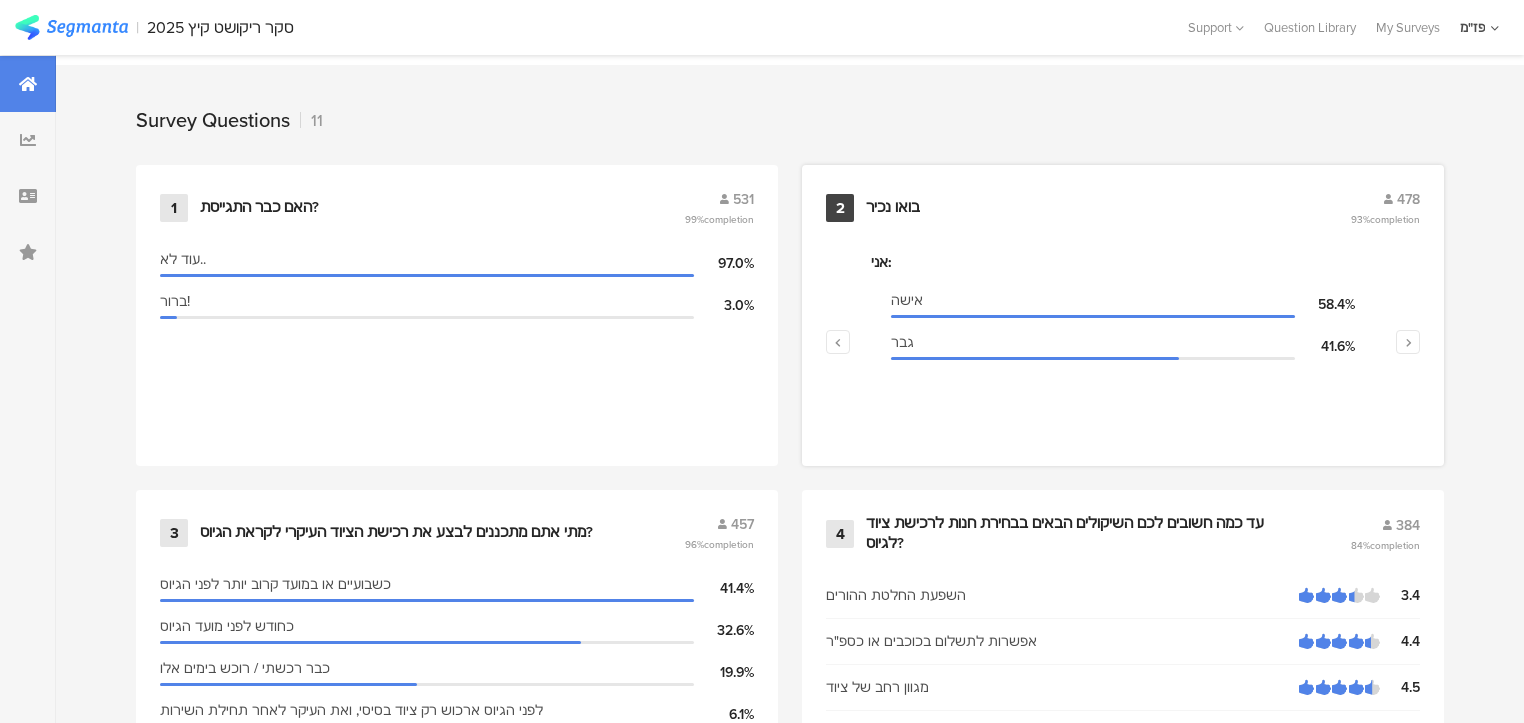 click on "בואו נכיר" at bounding box center (1106, 208) 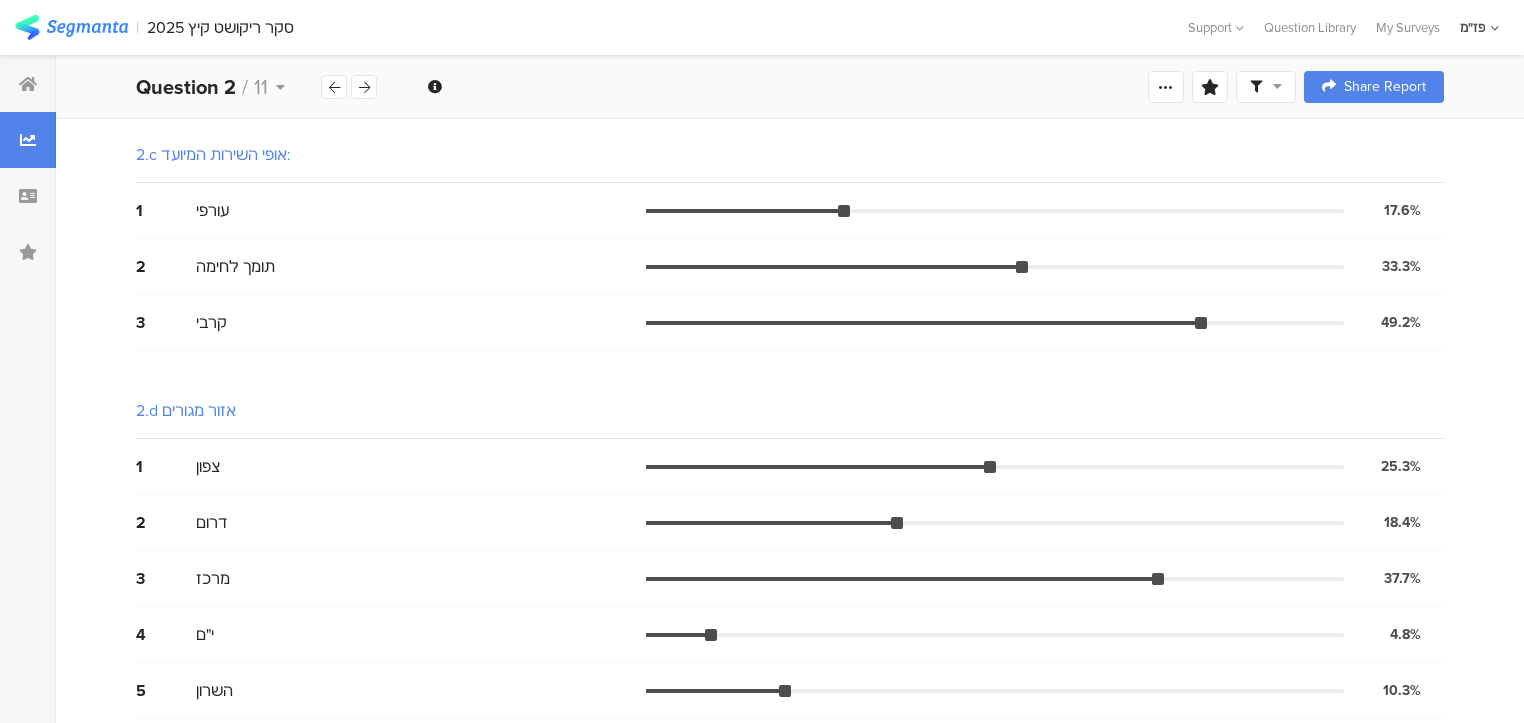 scroll, scrollTop: 720, scrollLeft: 0, axis: vertical 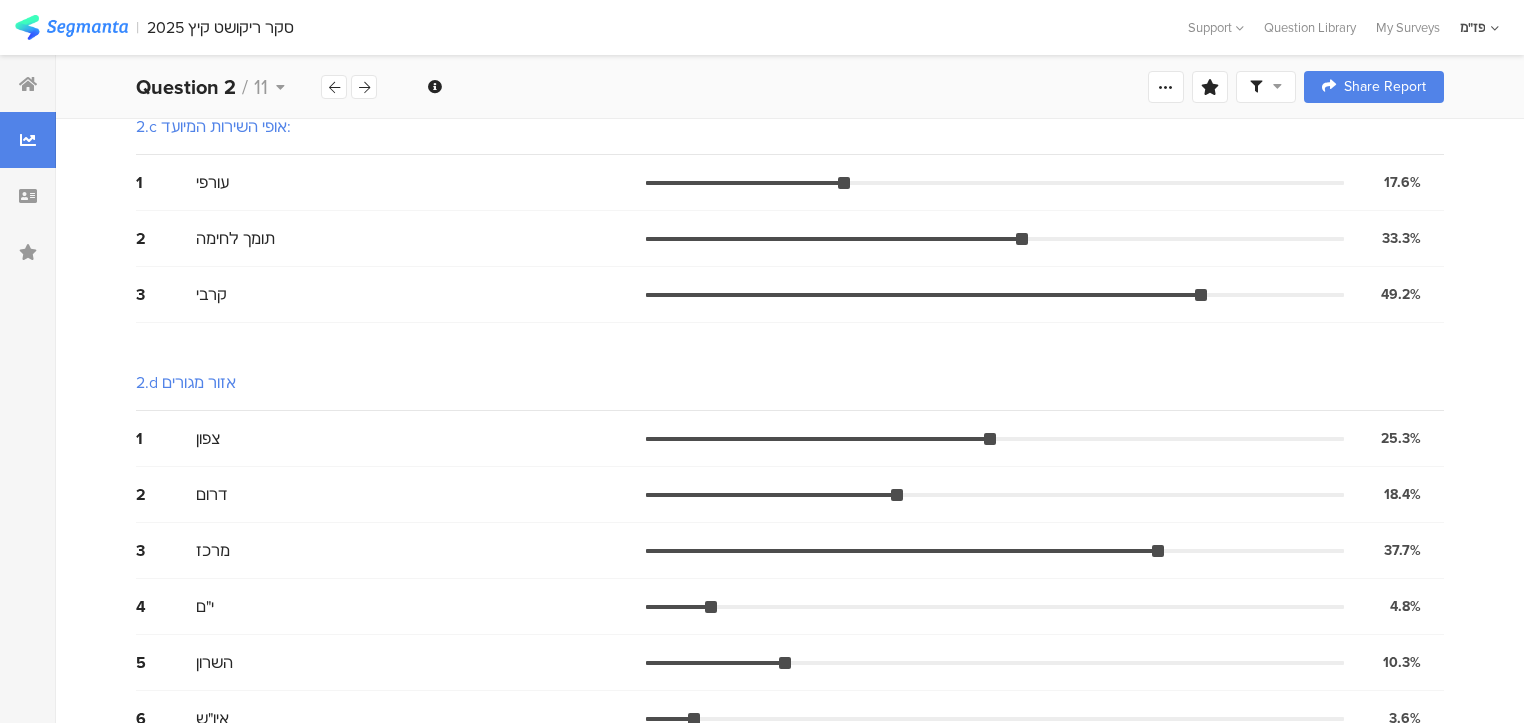 click on "2.c אופי השירות המיועד:" at bounding box center (213, 126) 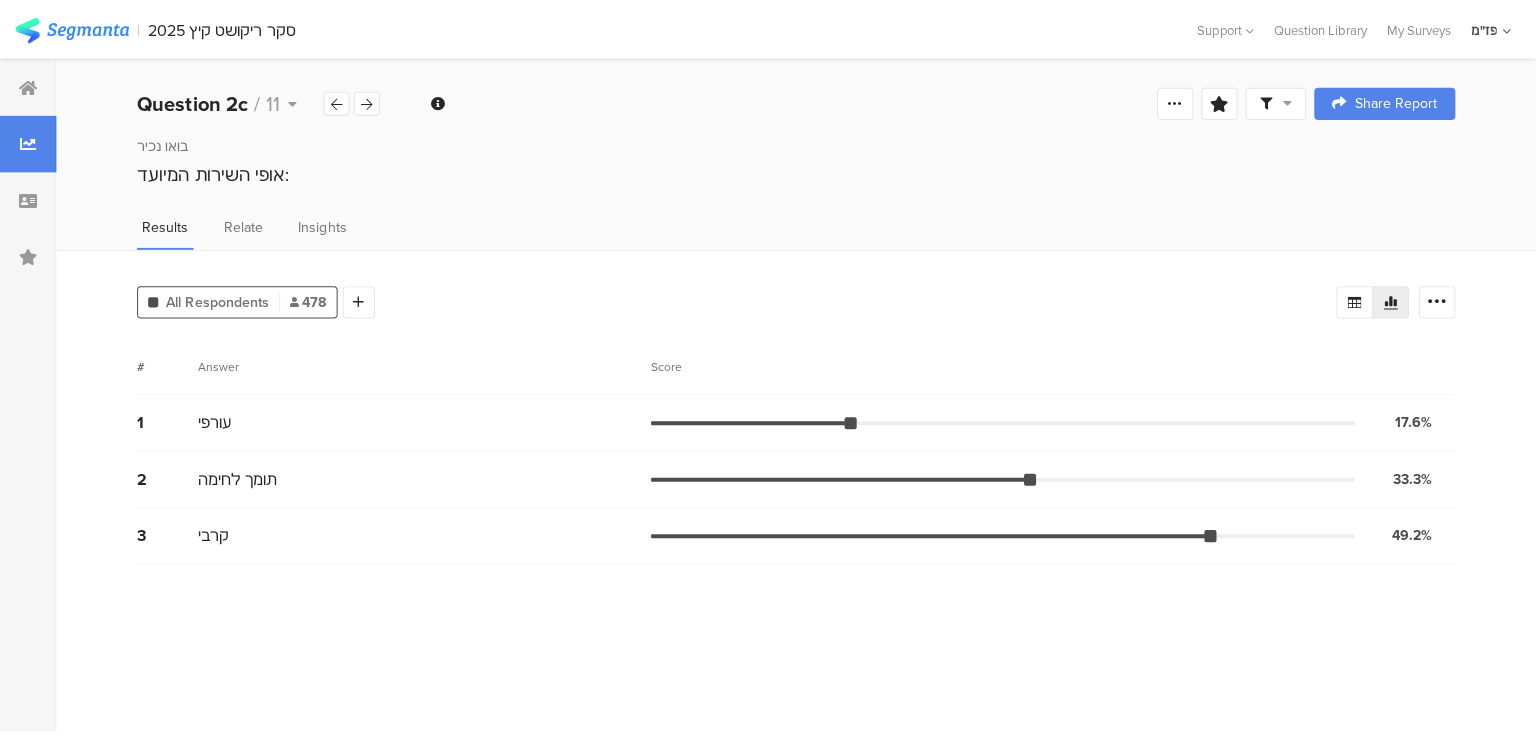 scroll, scrollTop: 0, scrollLeft: 0, axis: both 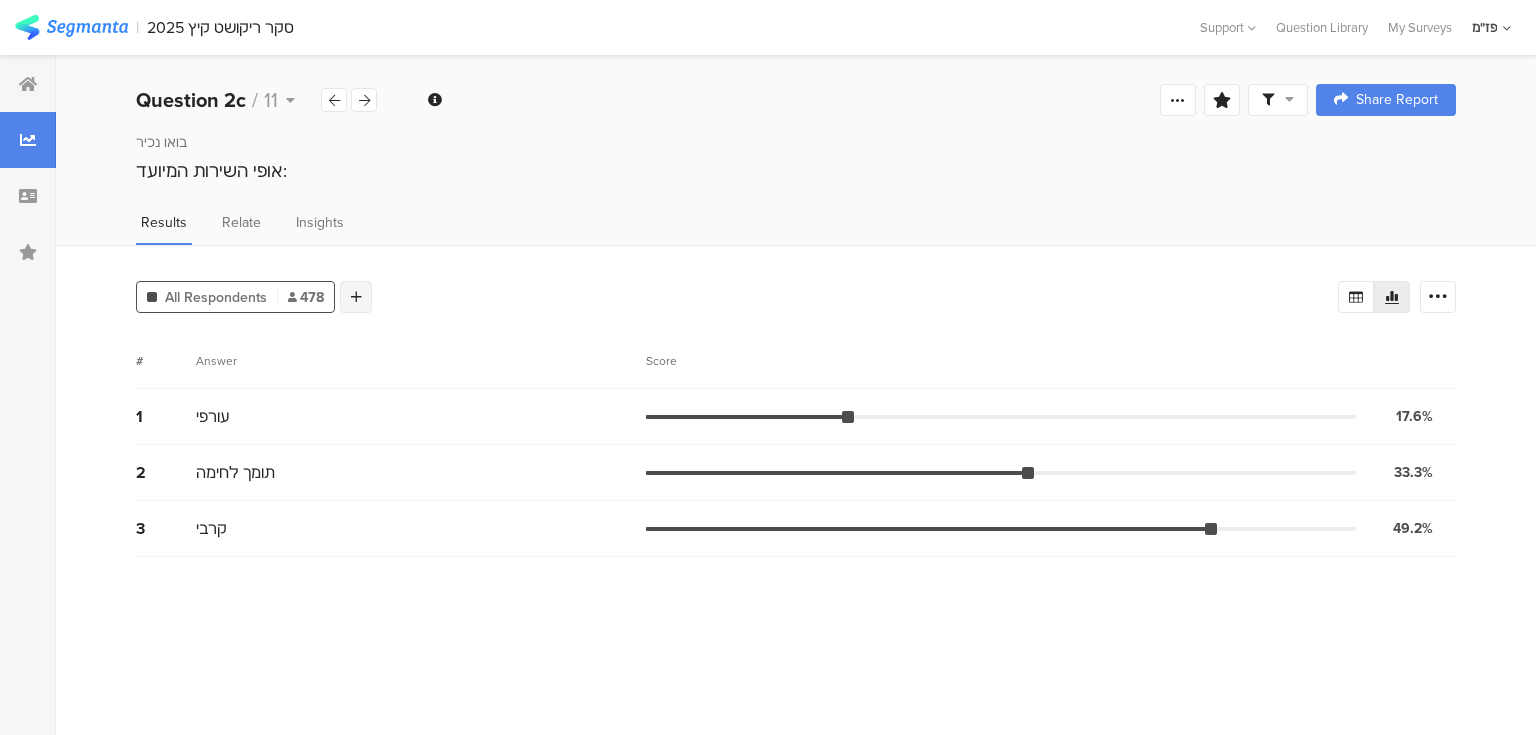 click at bounding box center (356, 297) 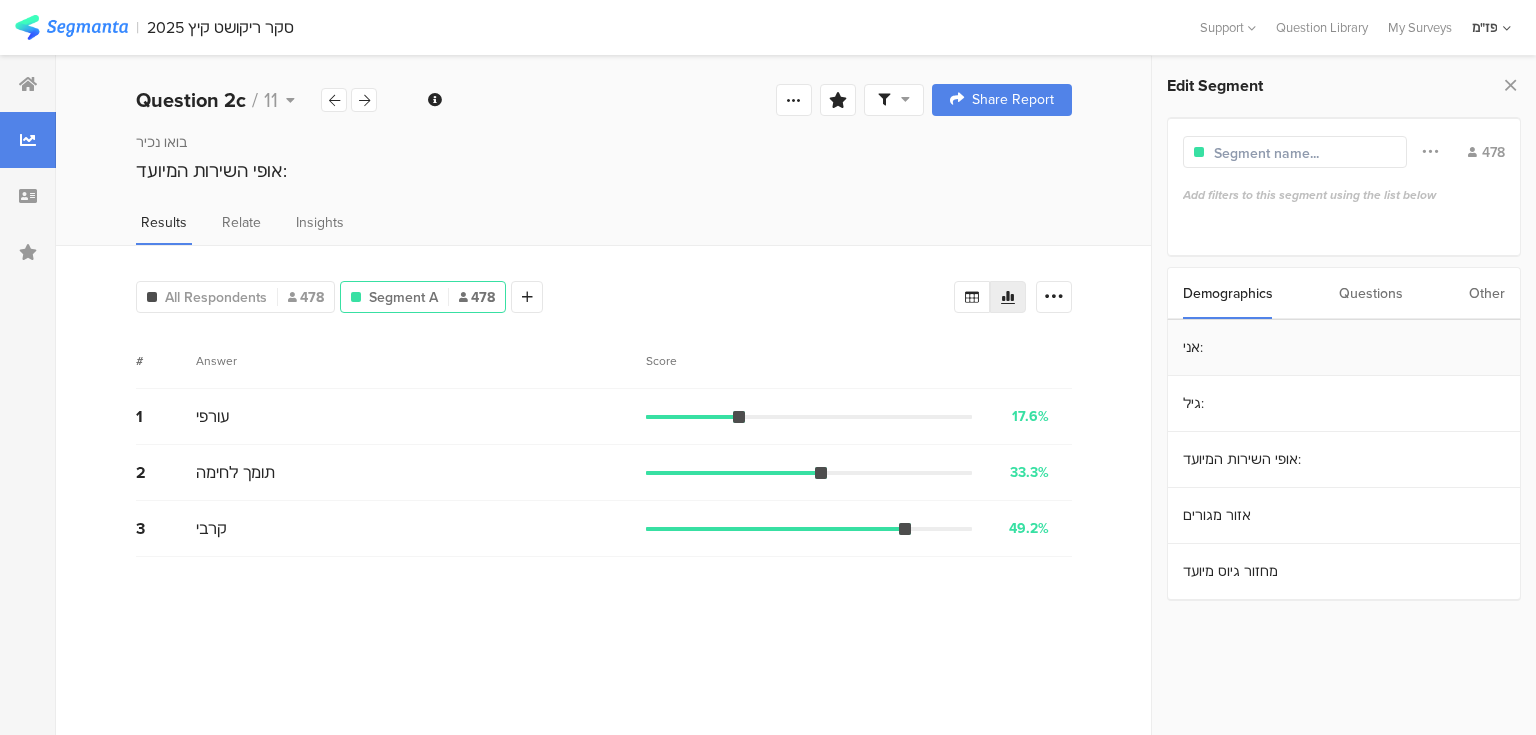 click on "אני:" at bounding box center [1344, 348] 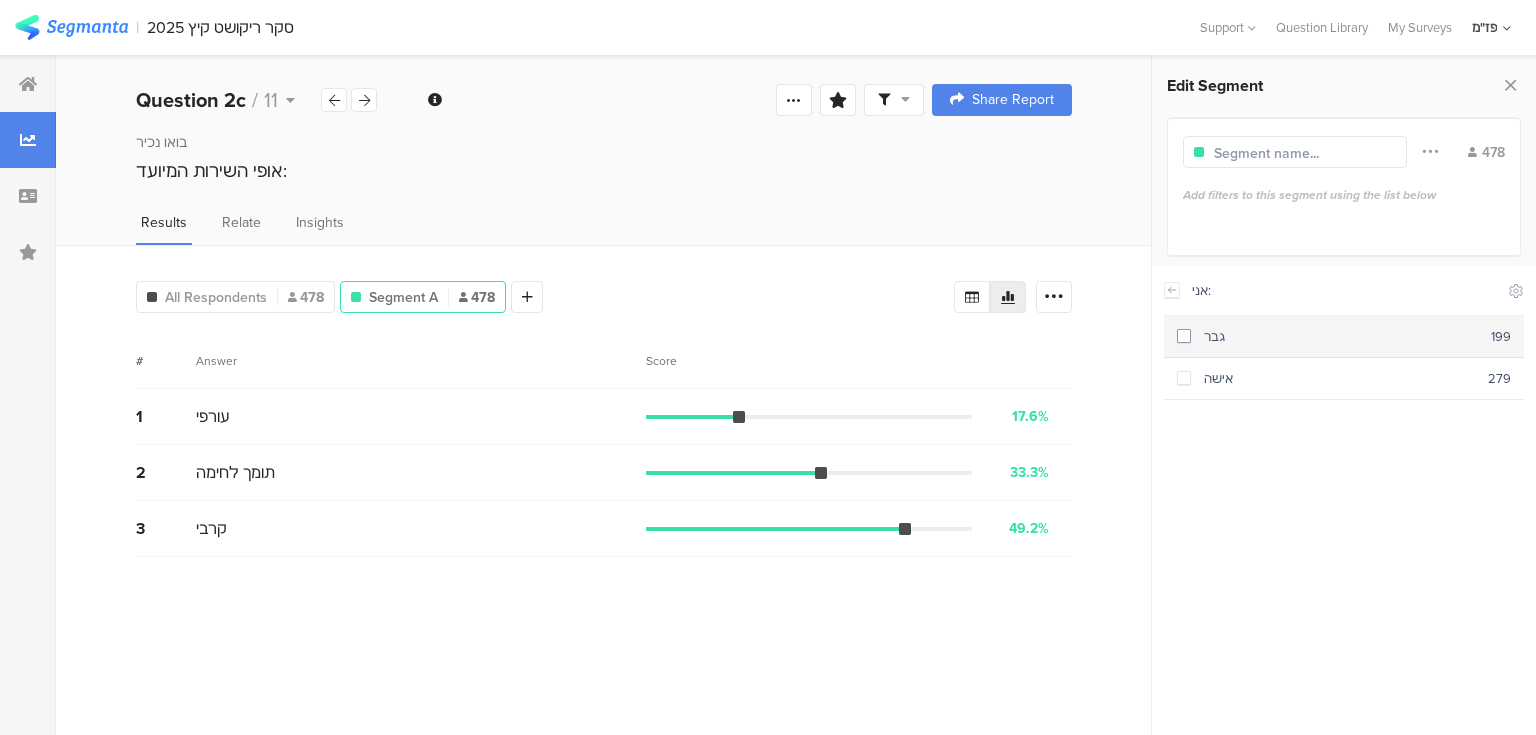 click on "גבר
199" at bounding box center (1344, 337) 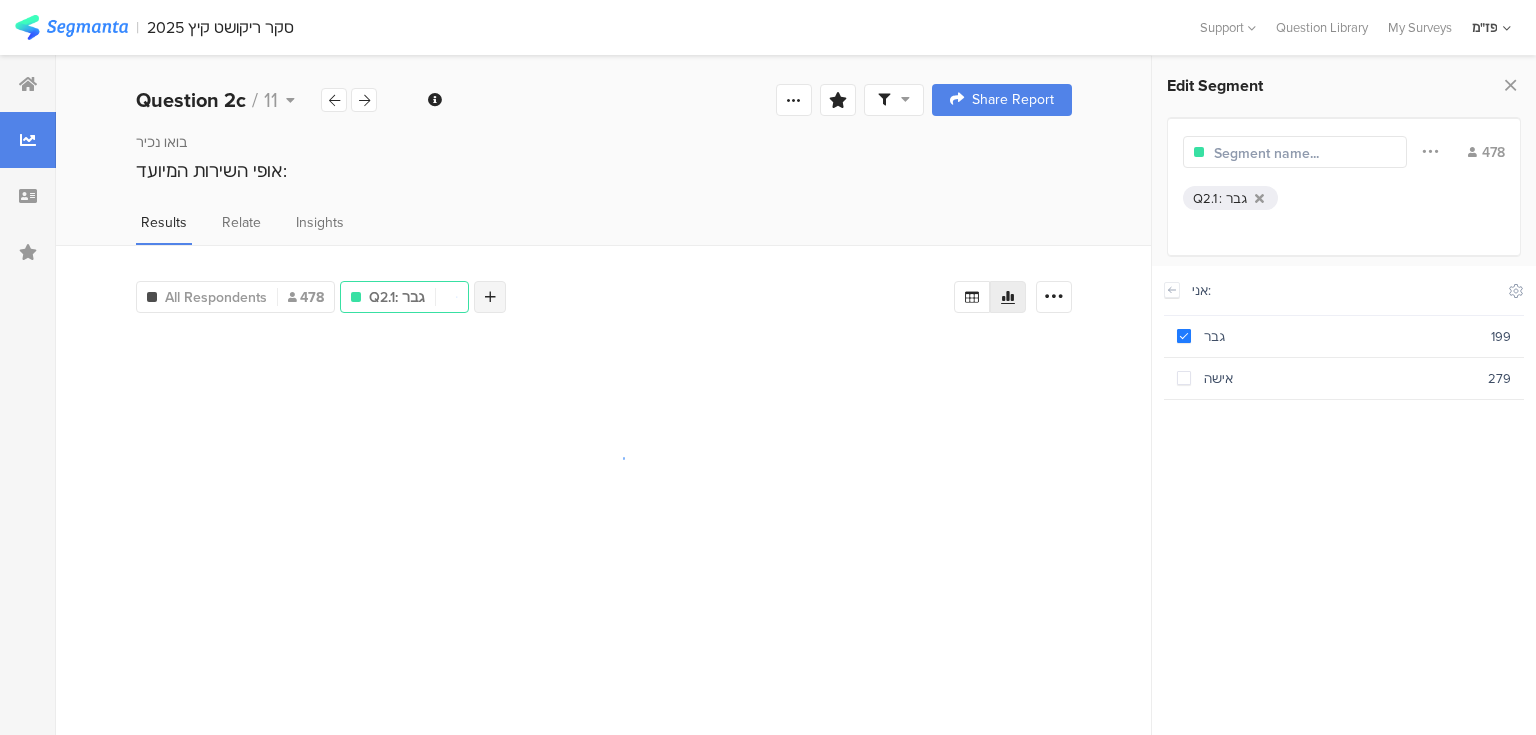 click at bounding box center [490, 297] 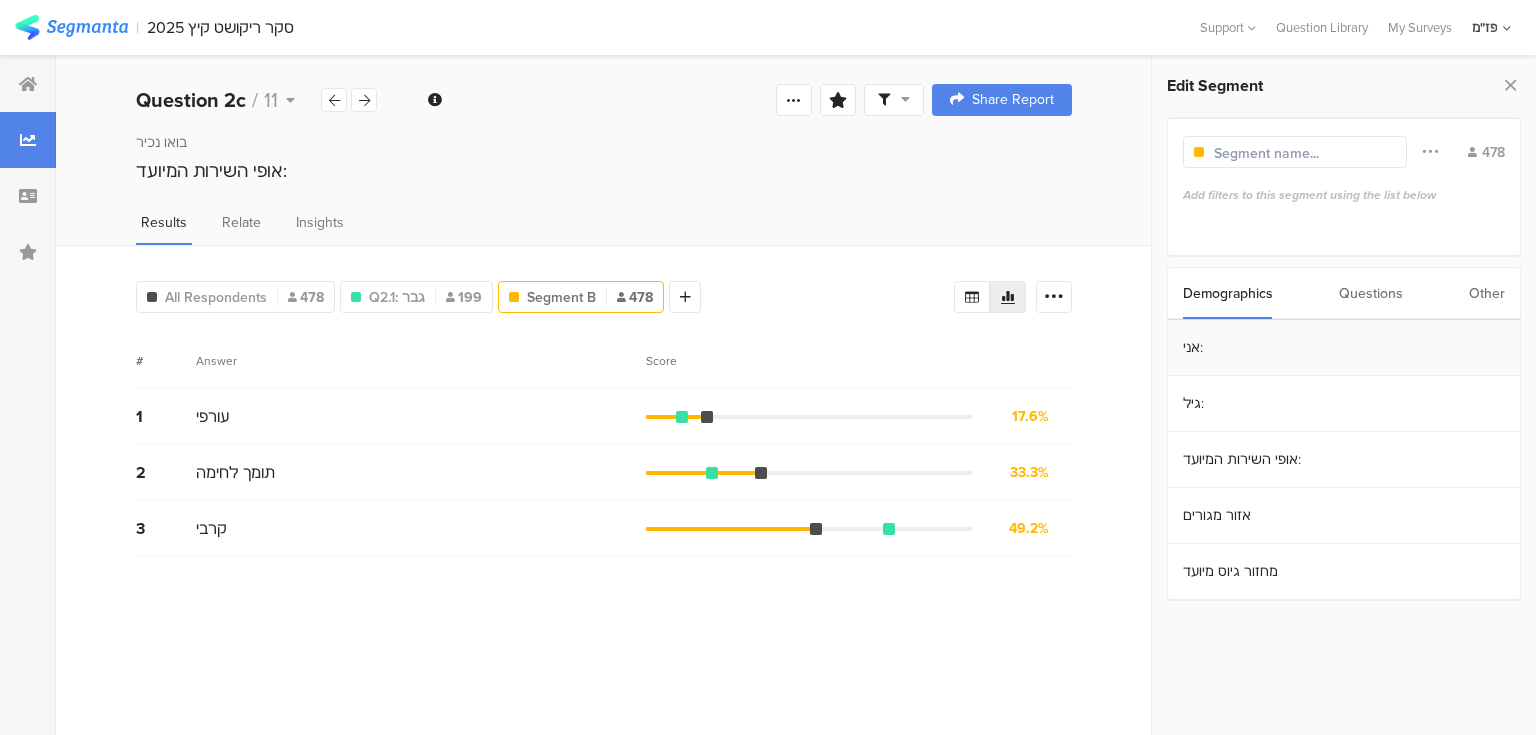 click on "אני:" at bounding box center (1344, 348) 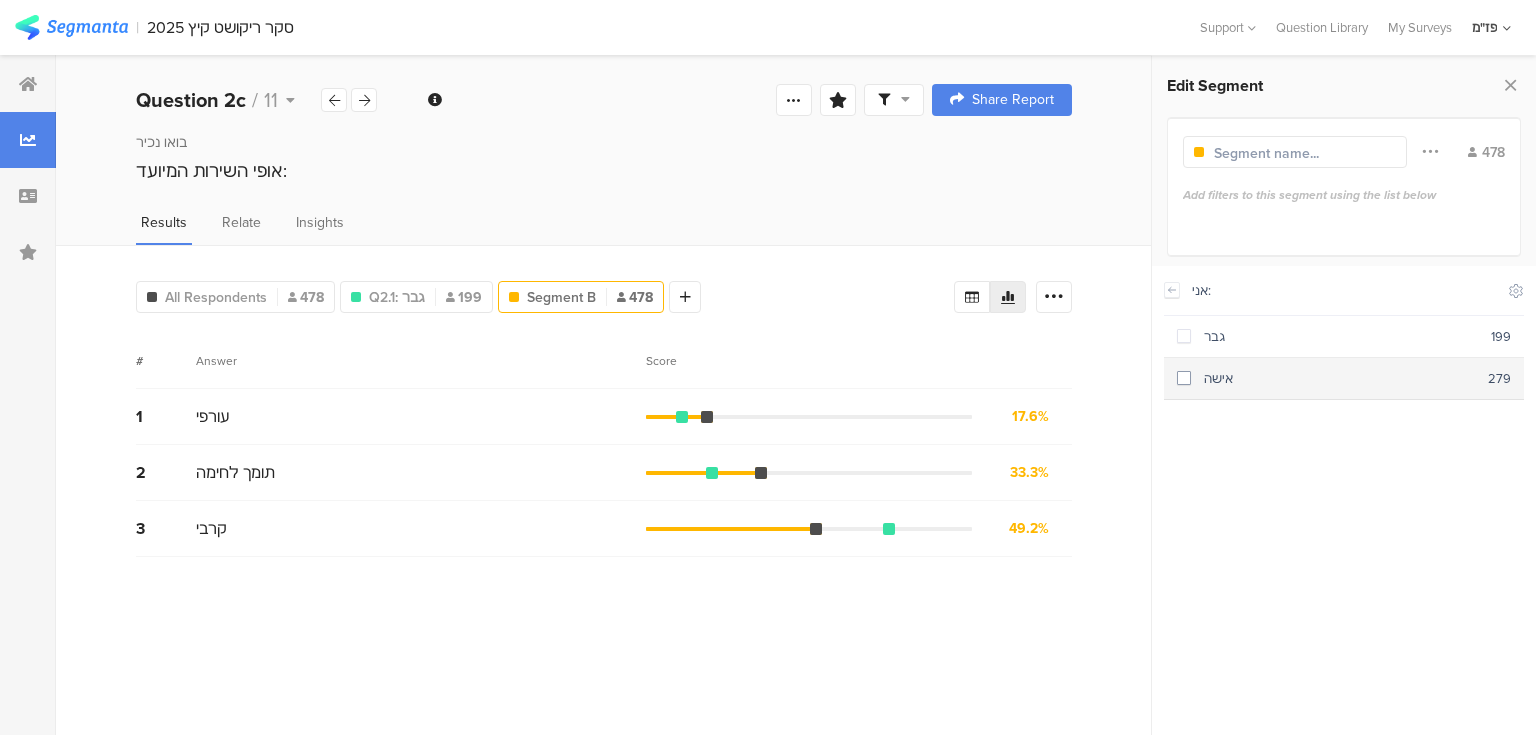 click on "אישה" at bounding box center [1339, 378] 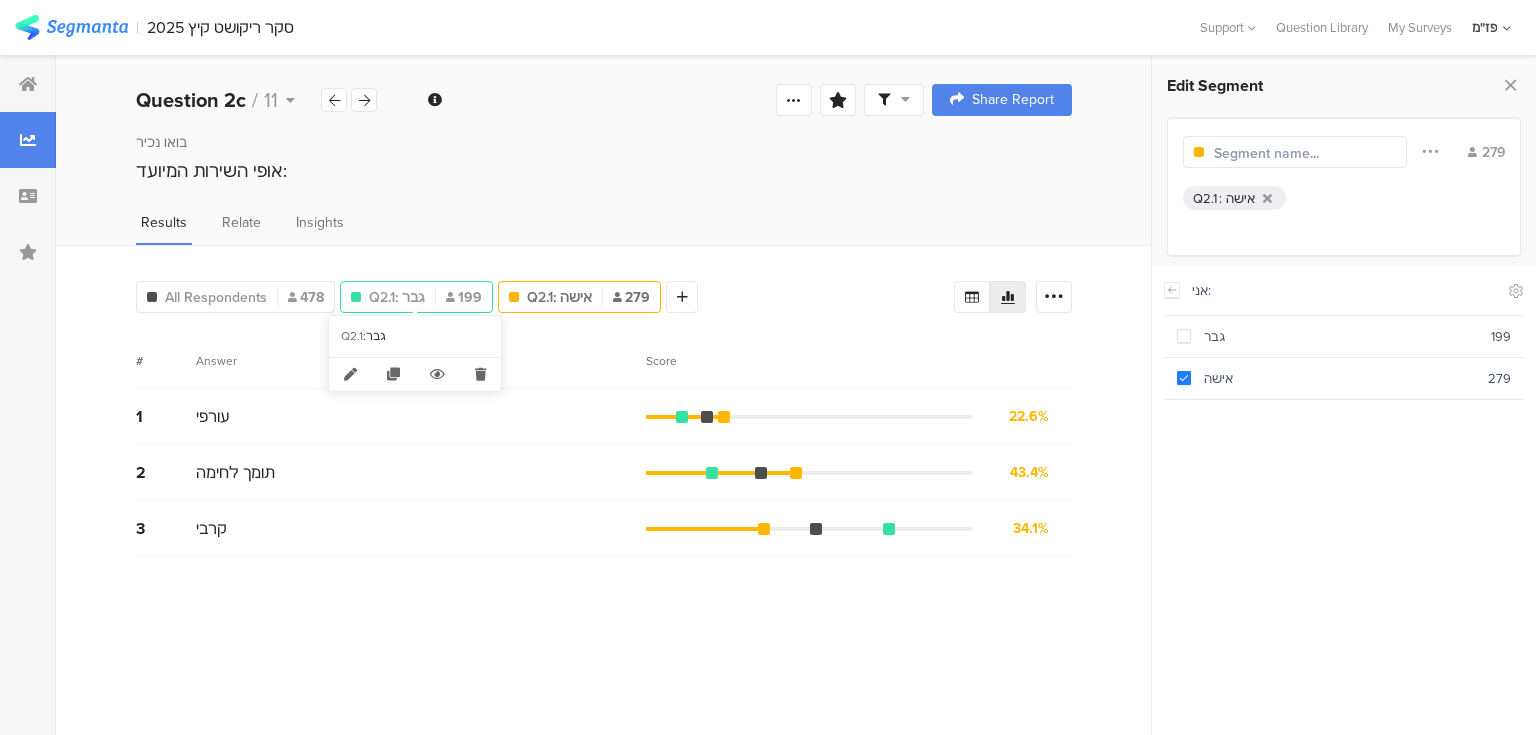 click on "Q2.1: גבר       199" at bounding box center (416, 297) 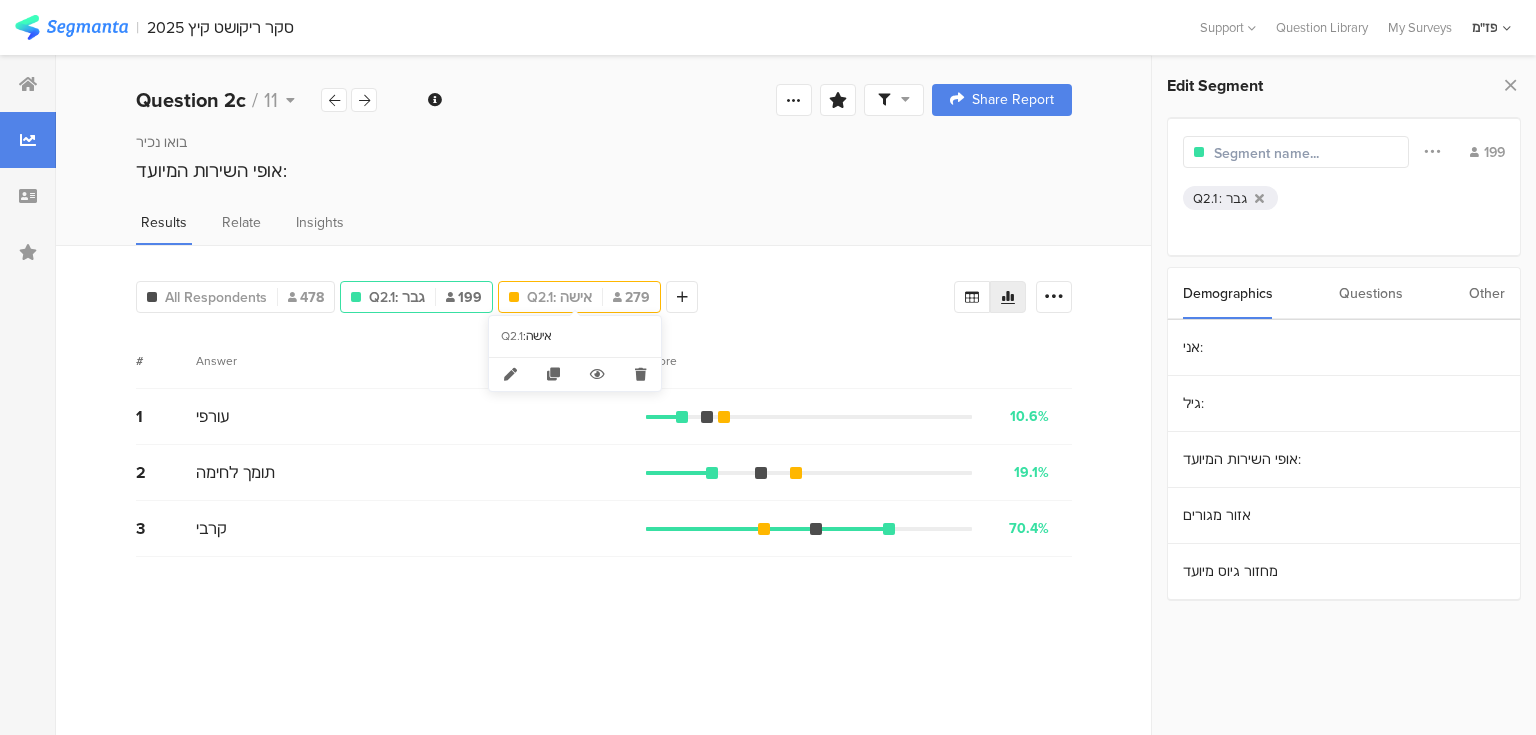 click on "Q2.1: אישה" at bounding box center [559, 297] 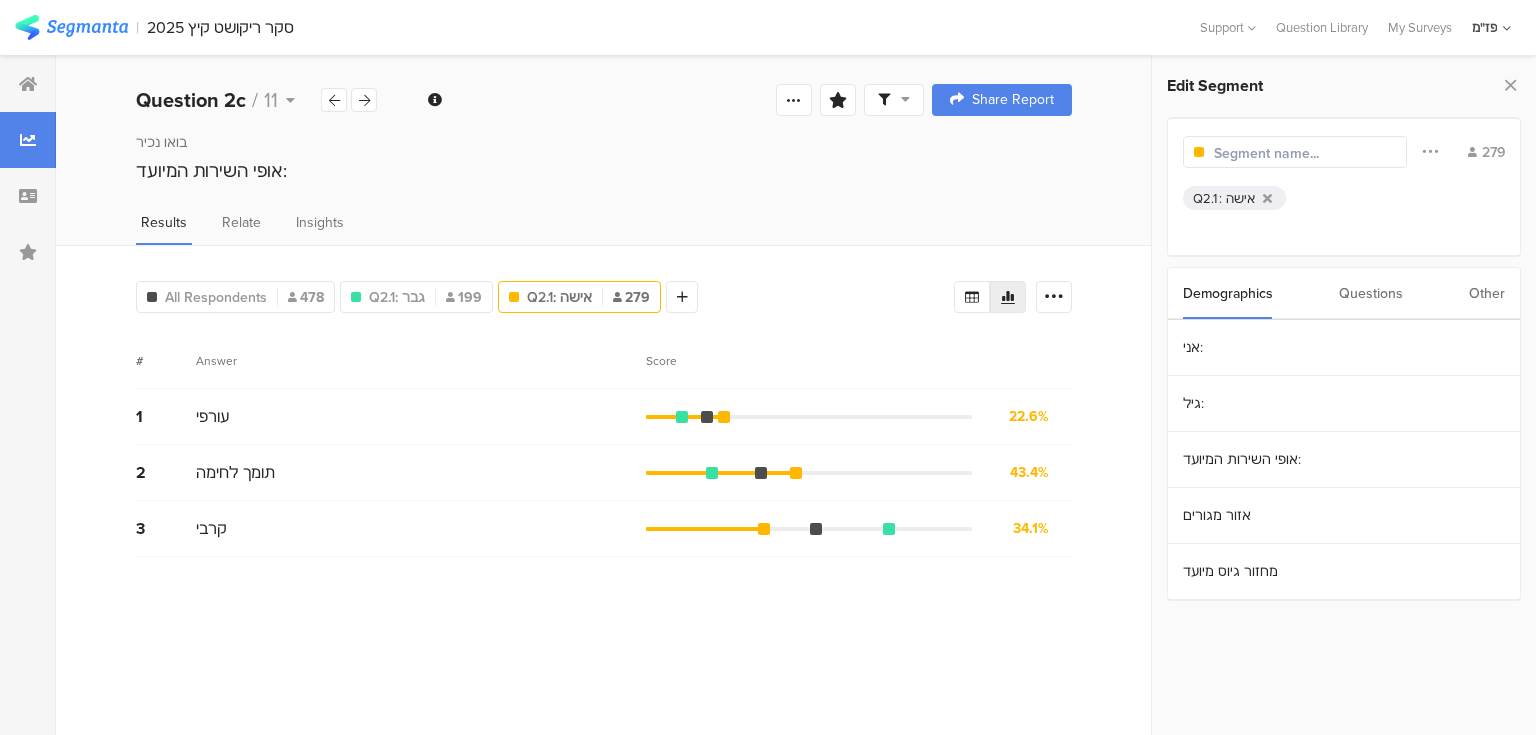 click on "Score" at bounding box center (859, 361) 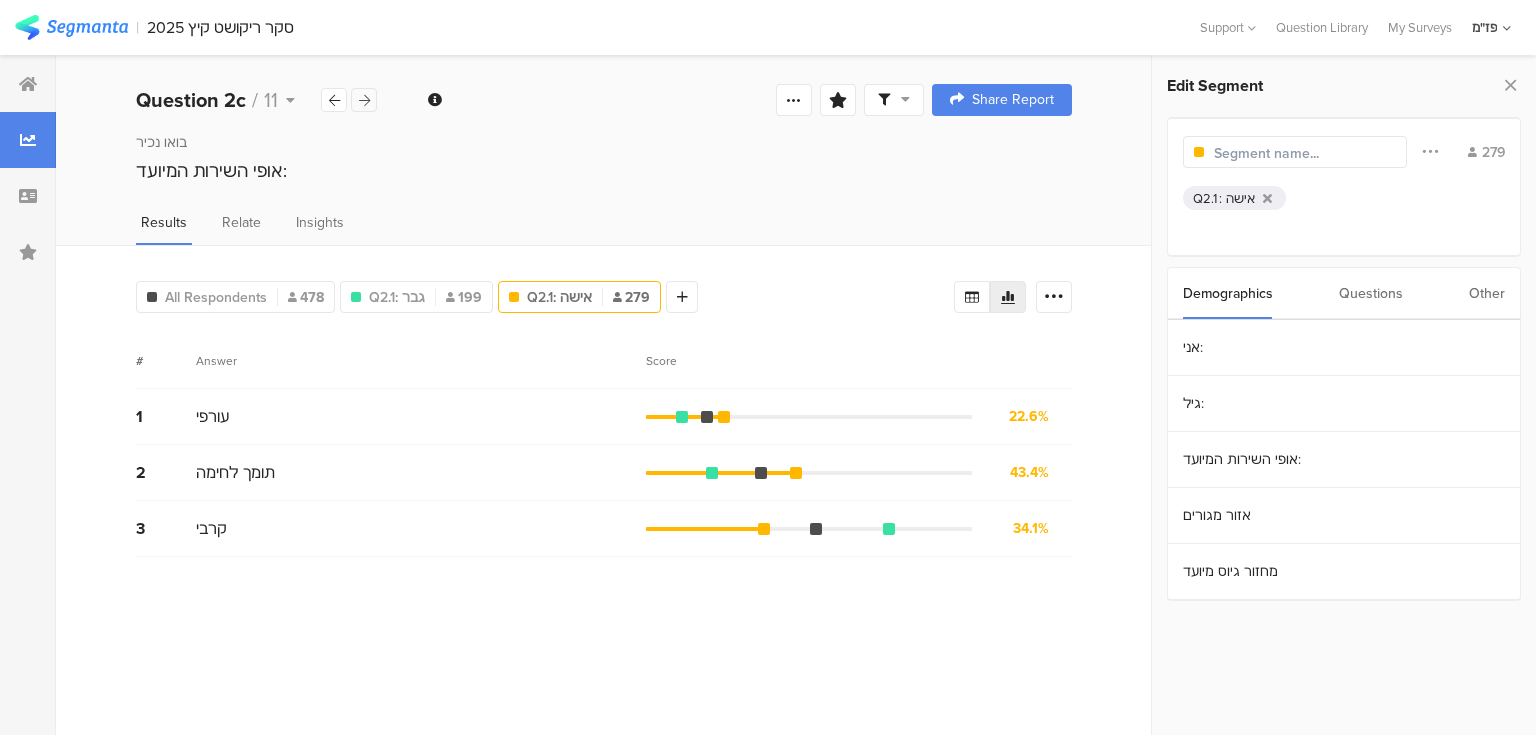 click at bounding box center (364, 100) 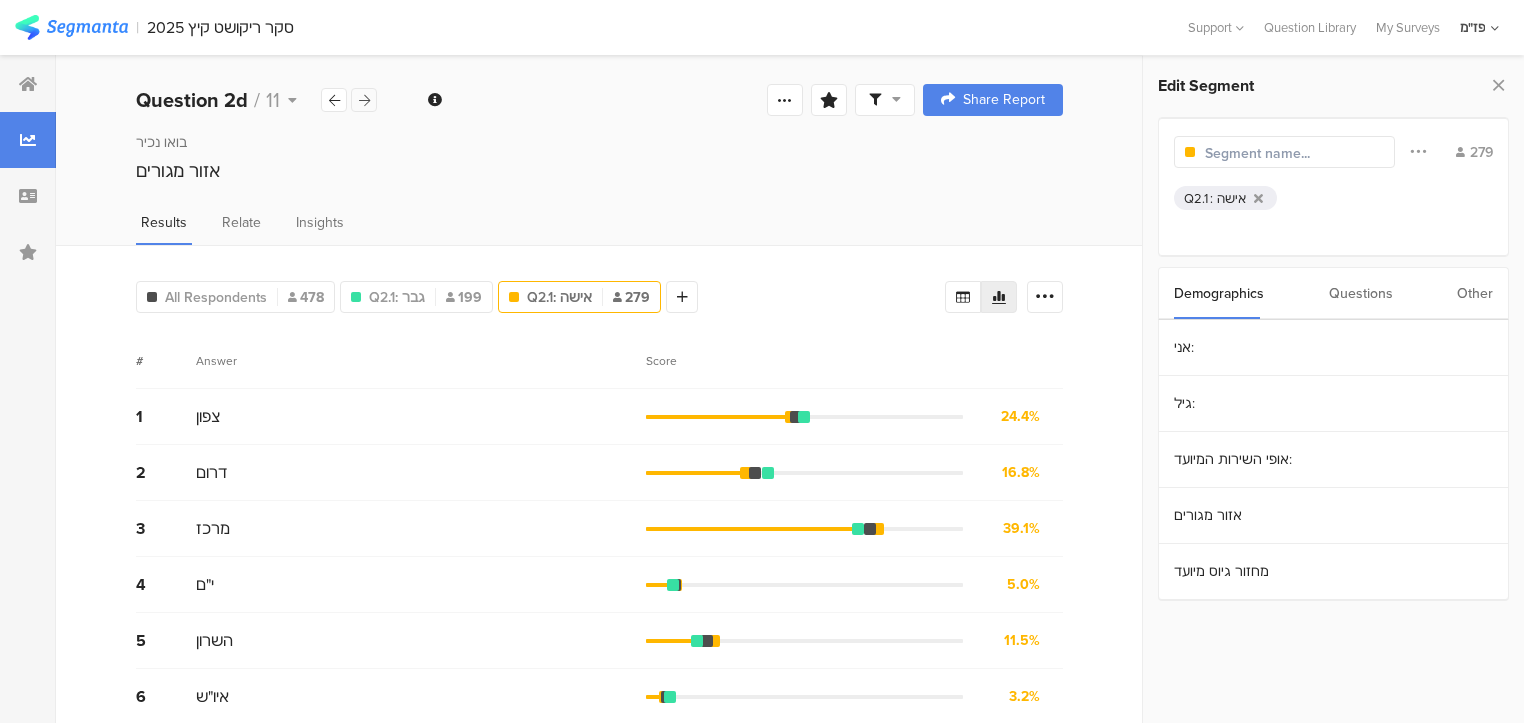 click at bounding box center [364, 100] 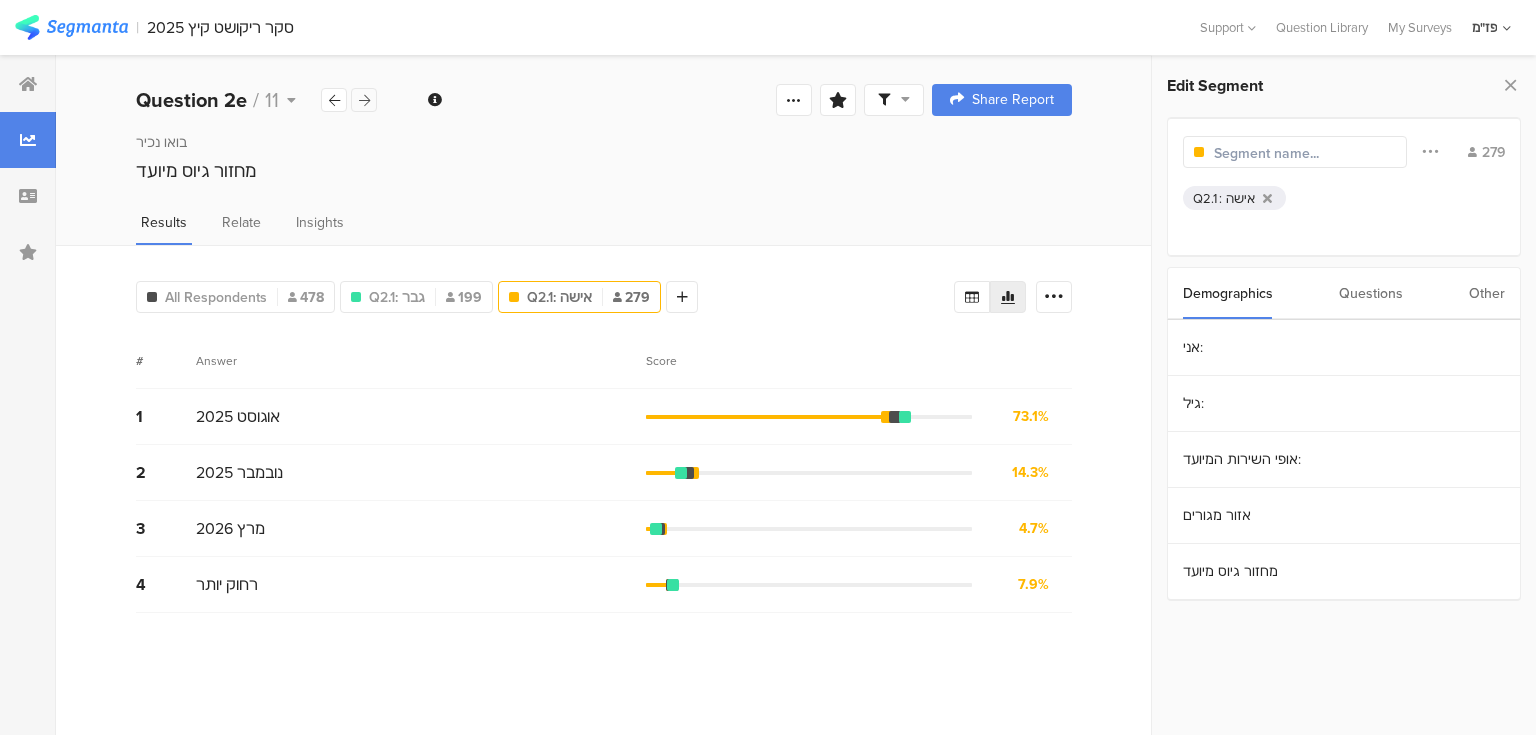 click at bounding box center [364, 100] 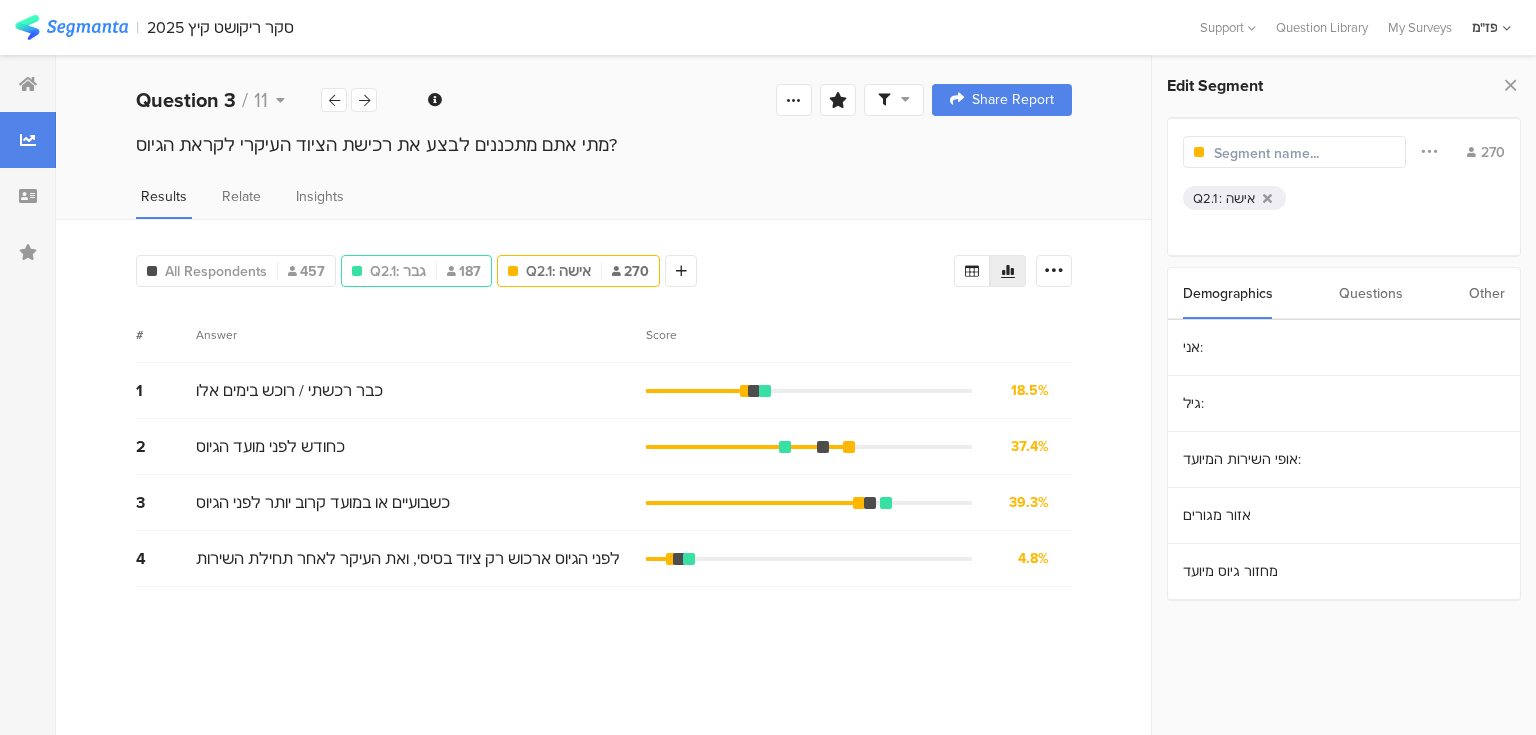click on "Q2.1: גבר       187" at bounding box center (416, 271) 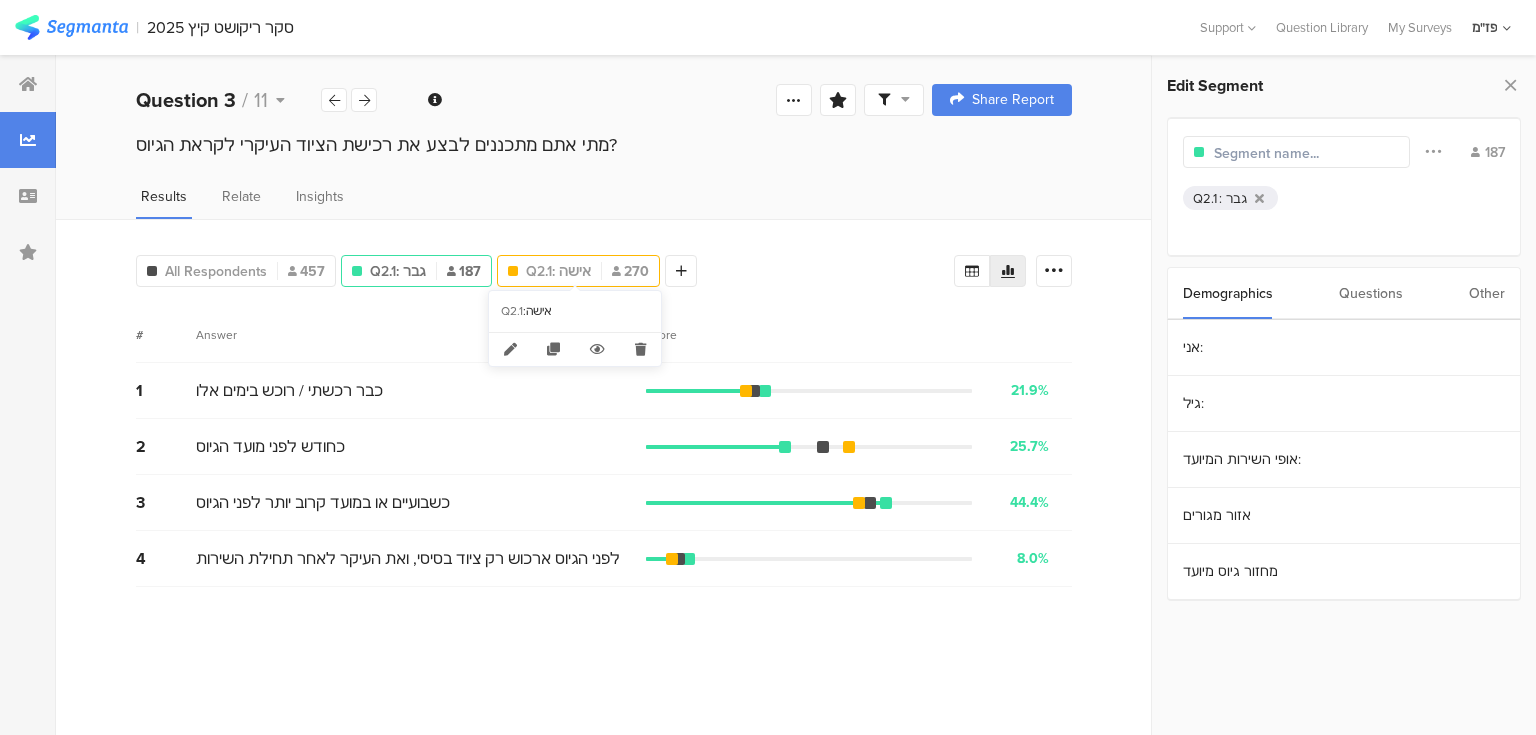 click on "Q2.1: אישה" at bounding box center (558, 271) 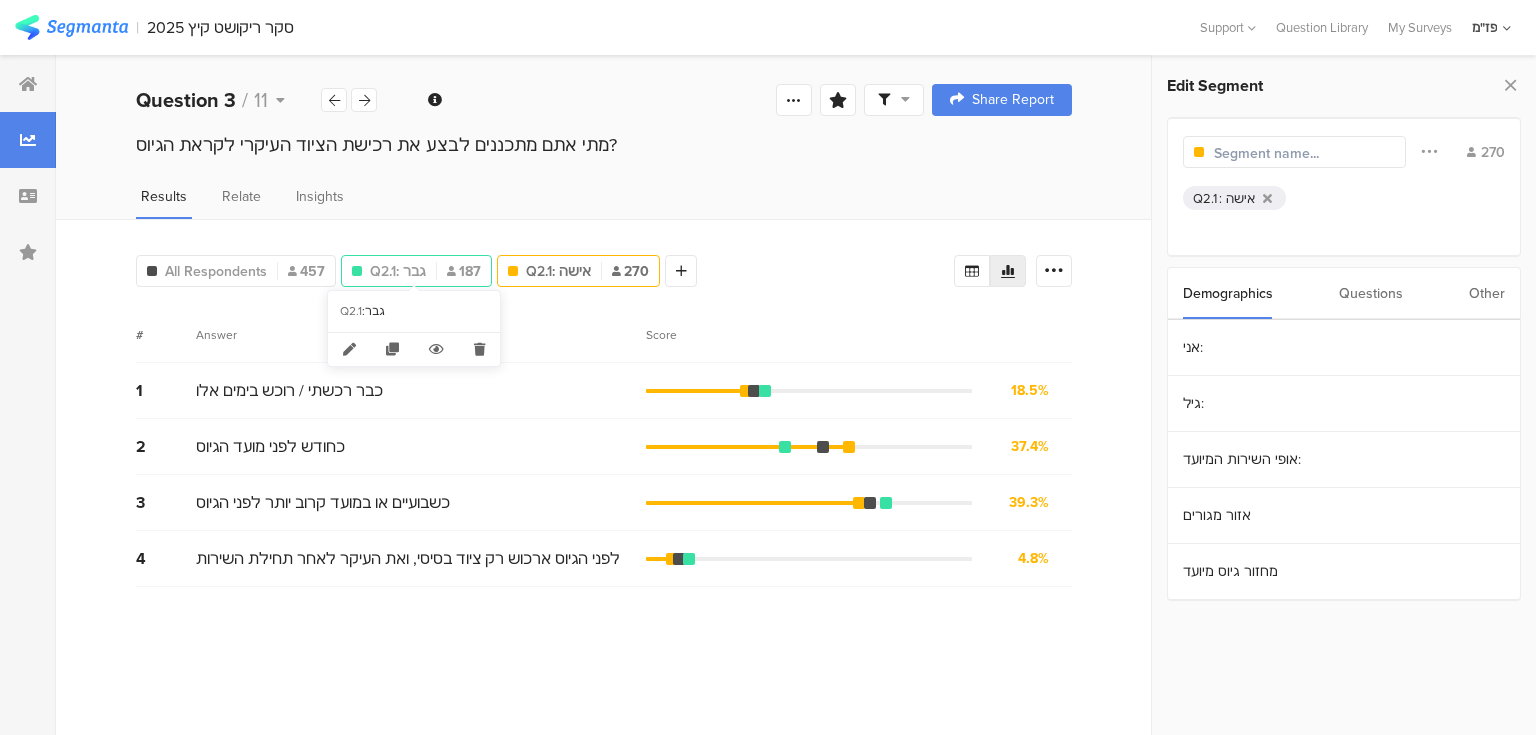 click on "Q2.1: גבר       187" at bounding box center [416, 271] 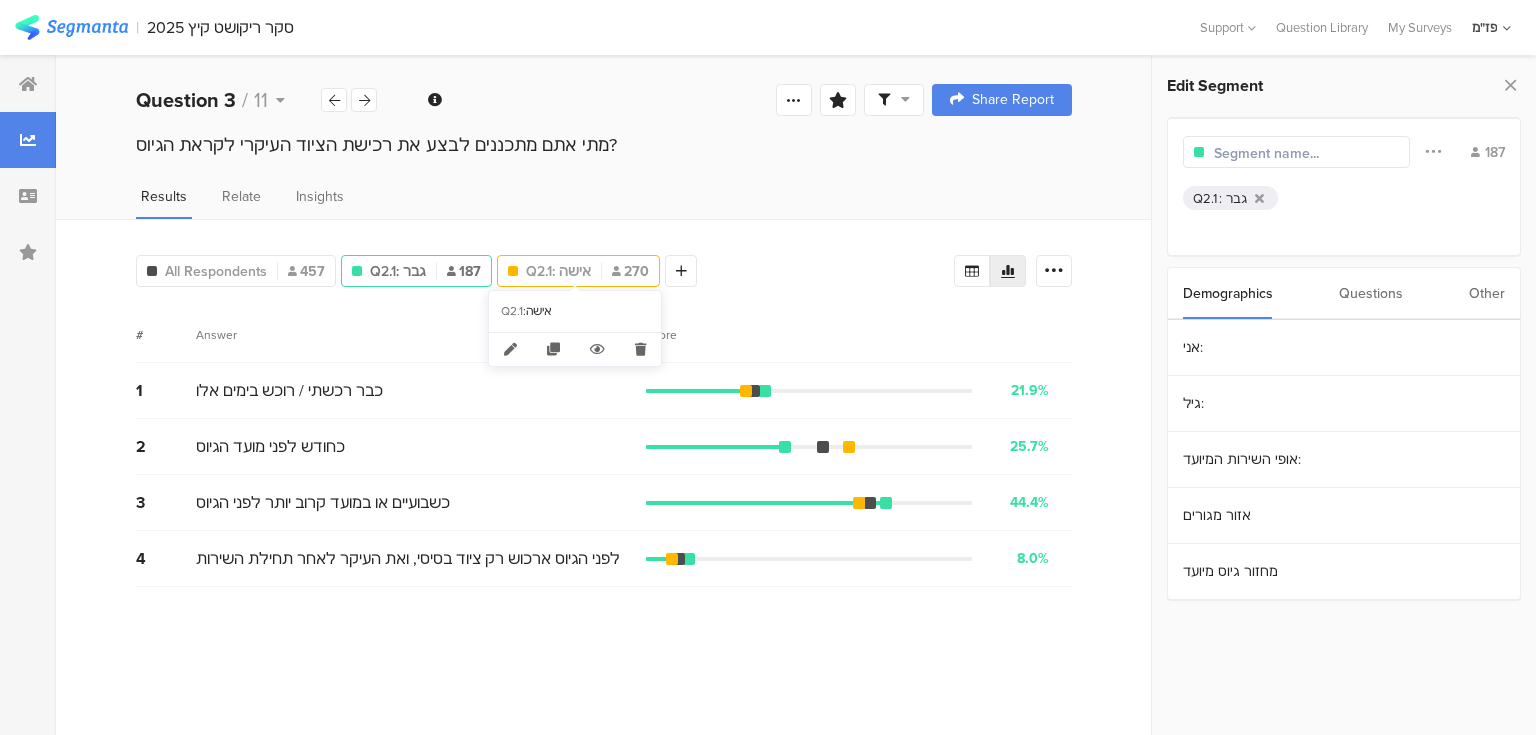 click on "Q2.1: אישה" at bounding box center (558, 271) 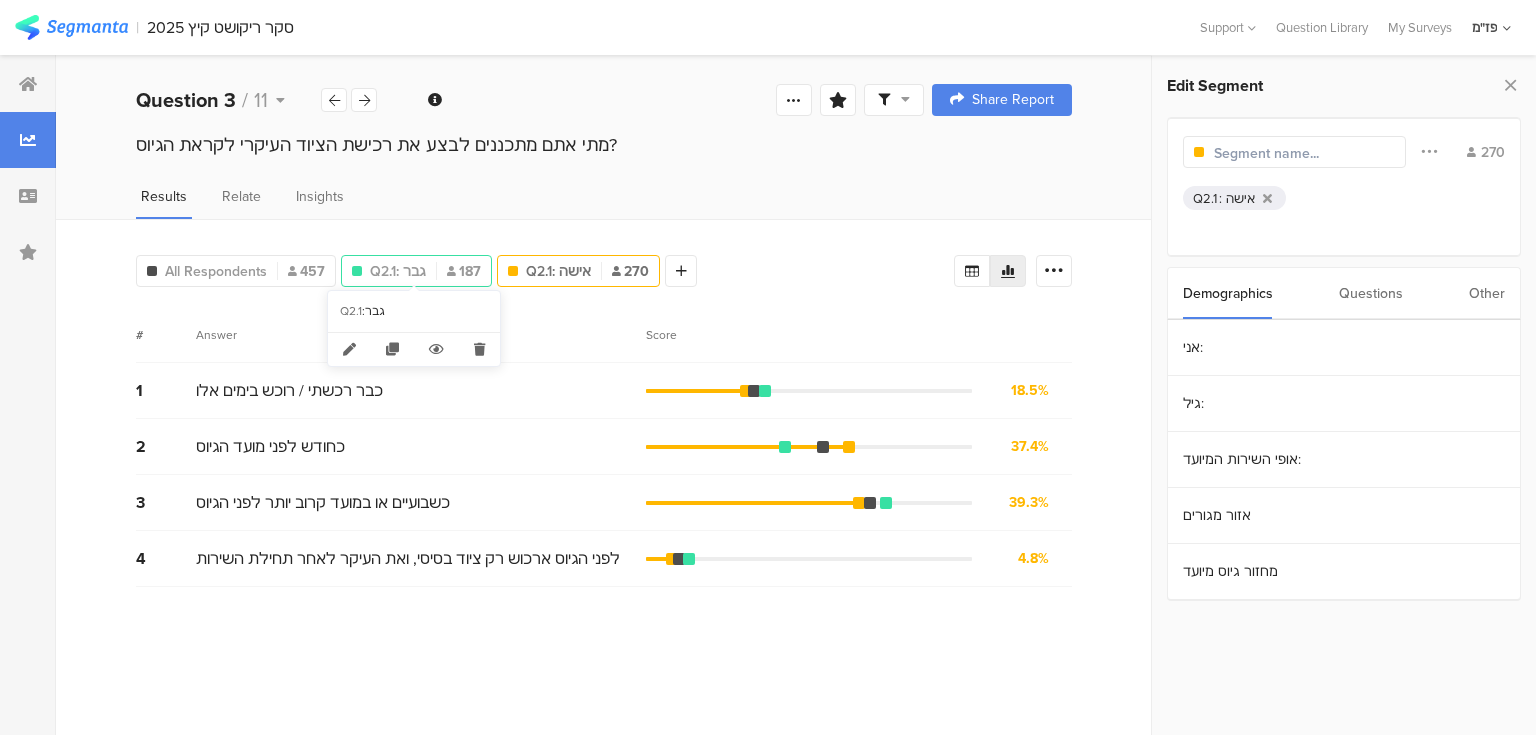 click on "Q2.1: גבר       187" at bounding box center (416, 271) 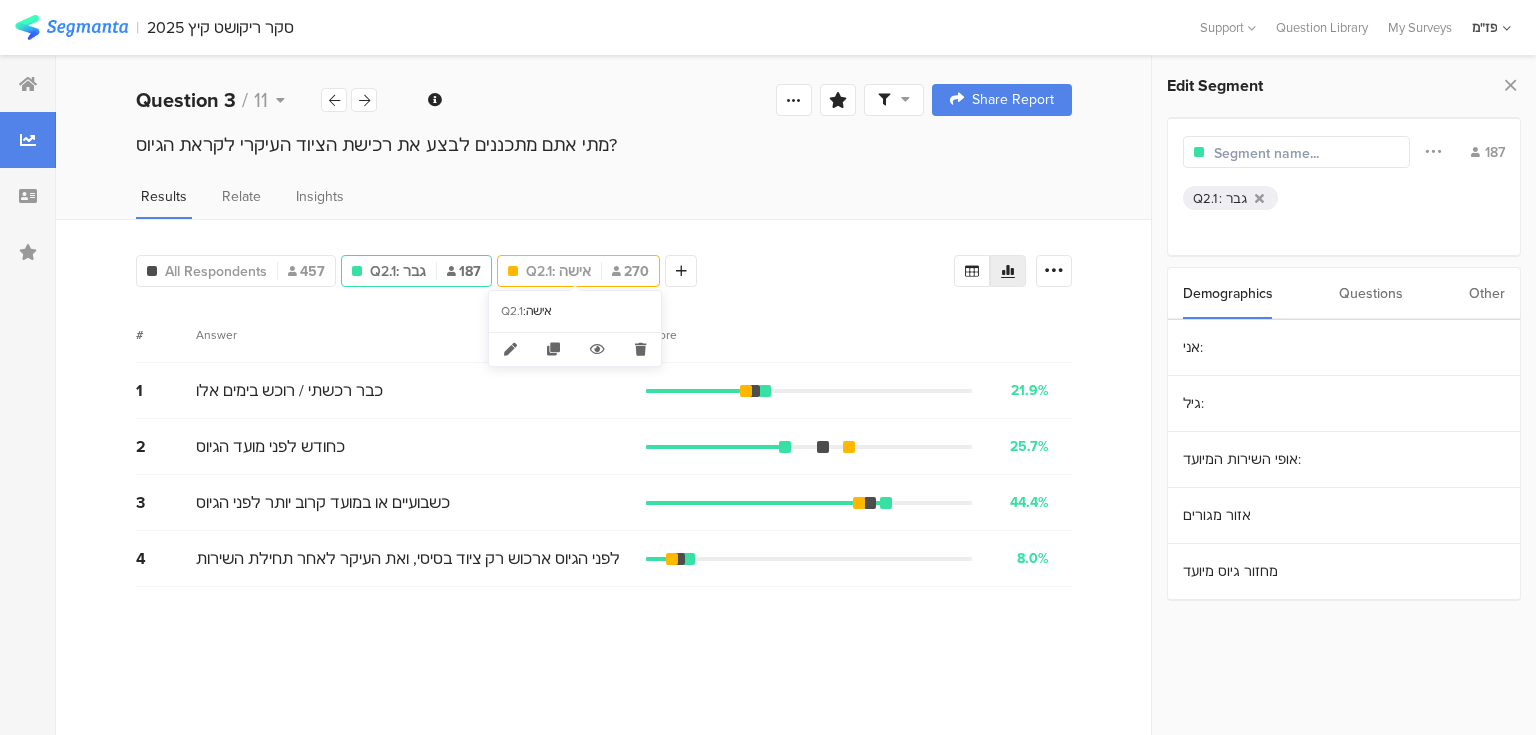 click on "Q2.1: אישה       270" at bounding box center [578, 271] 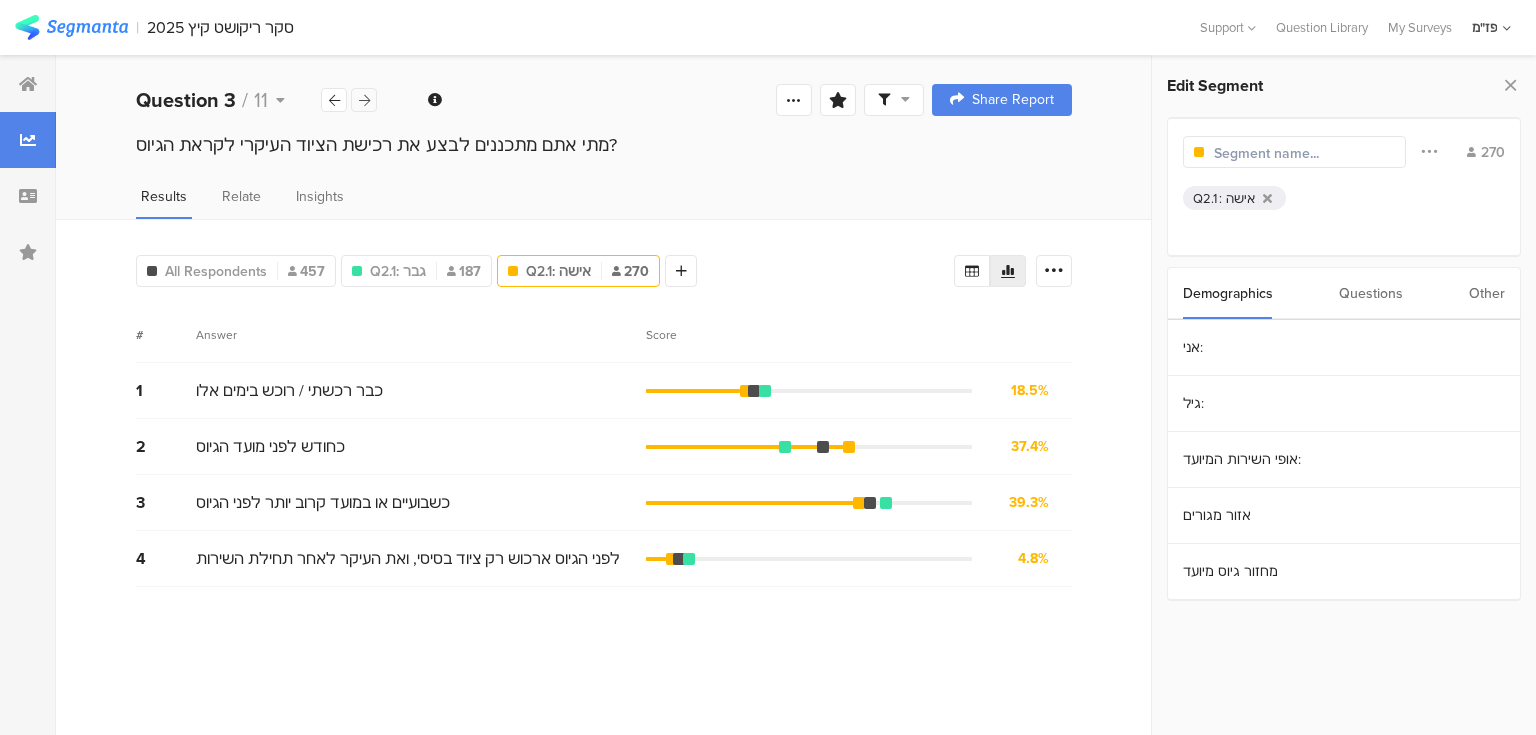 click at bounding box center [364, 100] 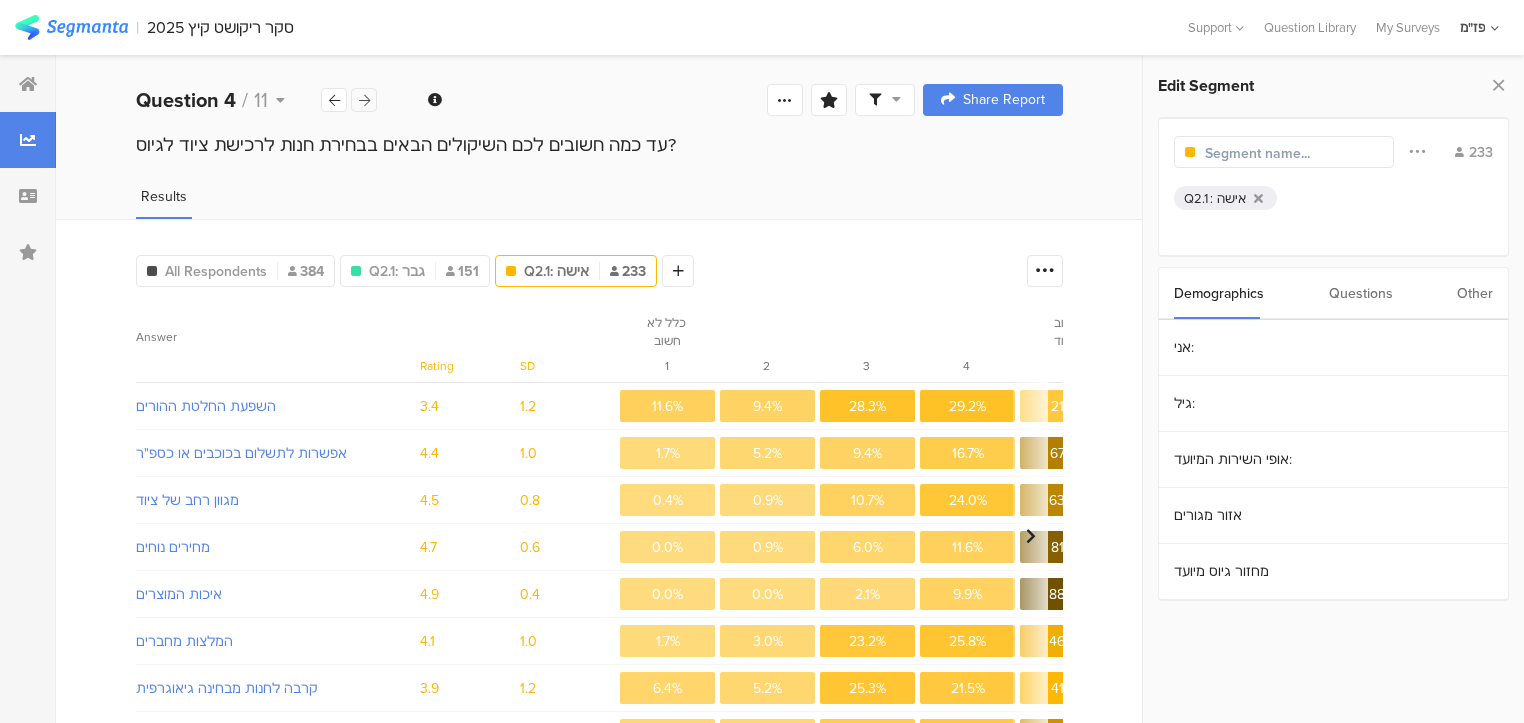 click at bounding box center (364, 100) 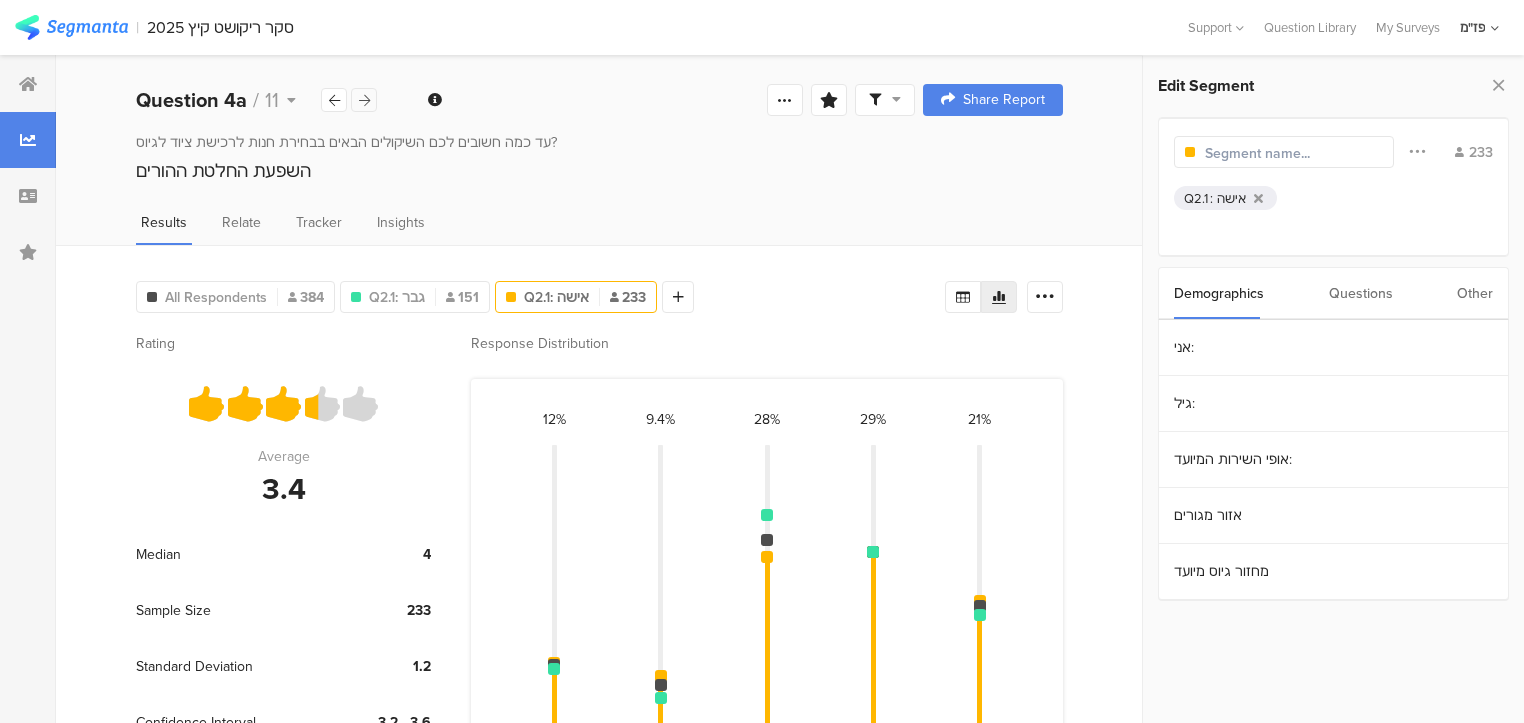 click at bounding box center (364, 100) 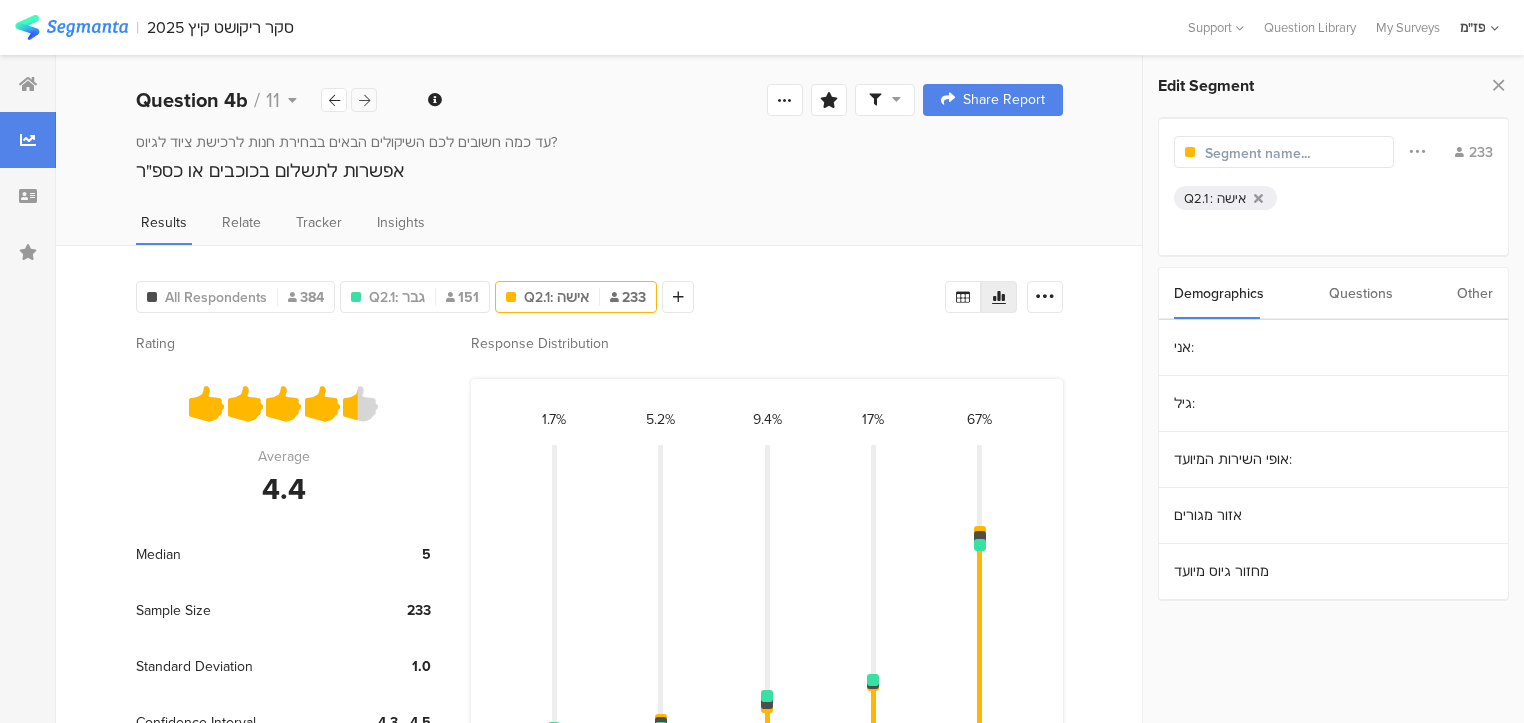click at bounding box center (364, 100) 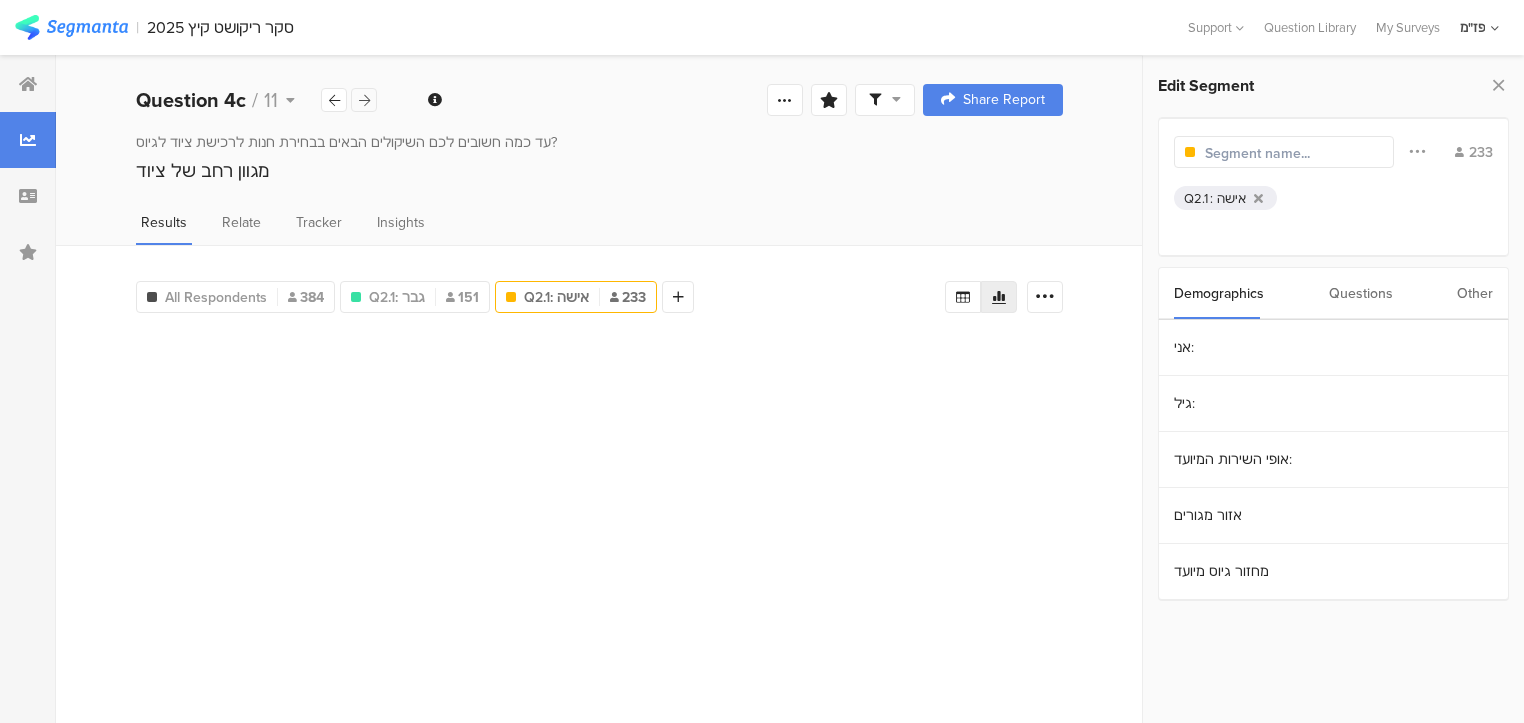 click at bounding box center [364, 100] 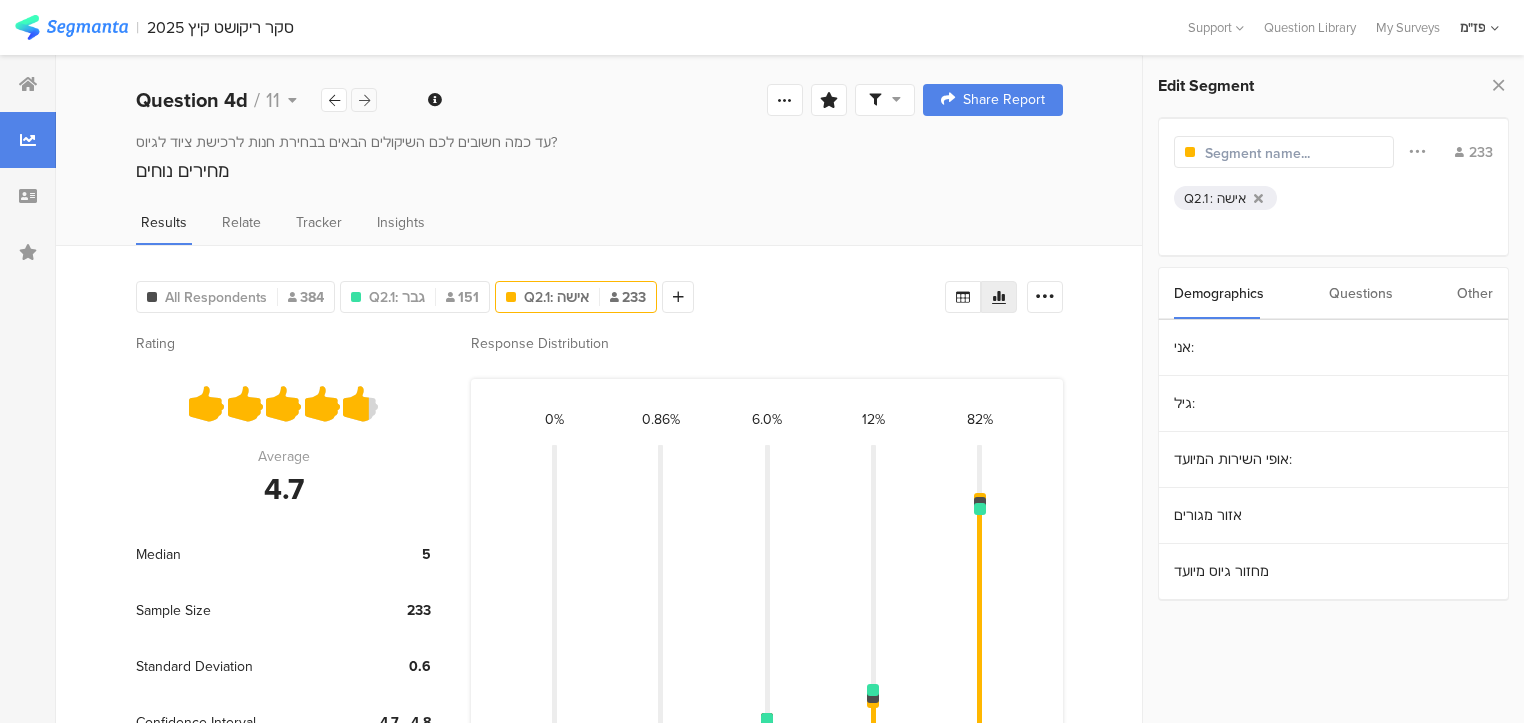 click at bounding box center [364, 100] 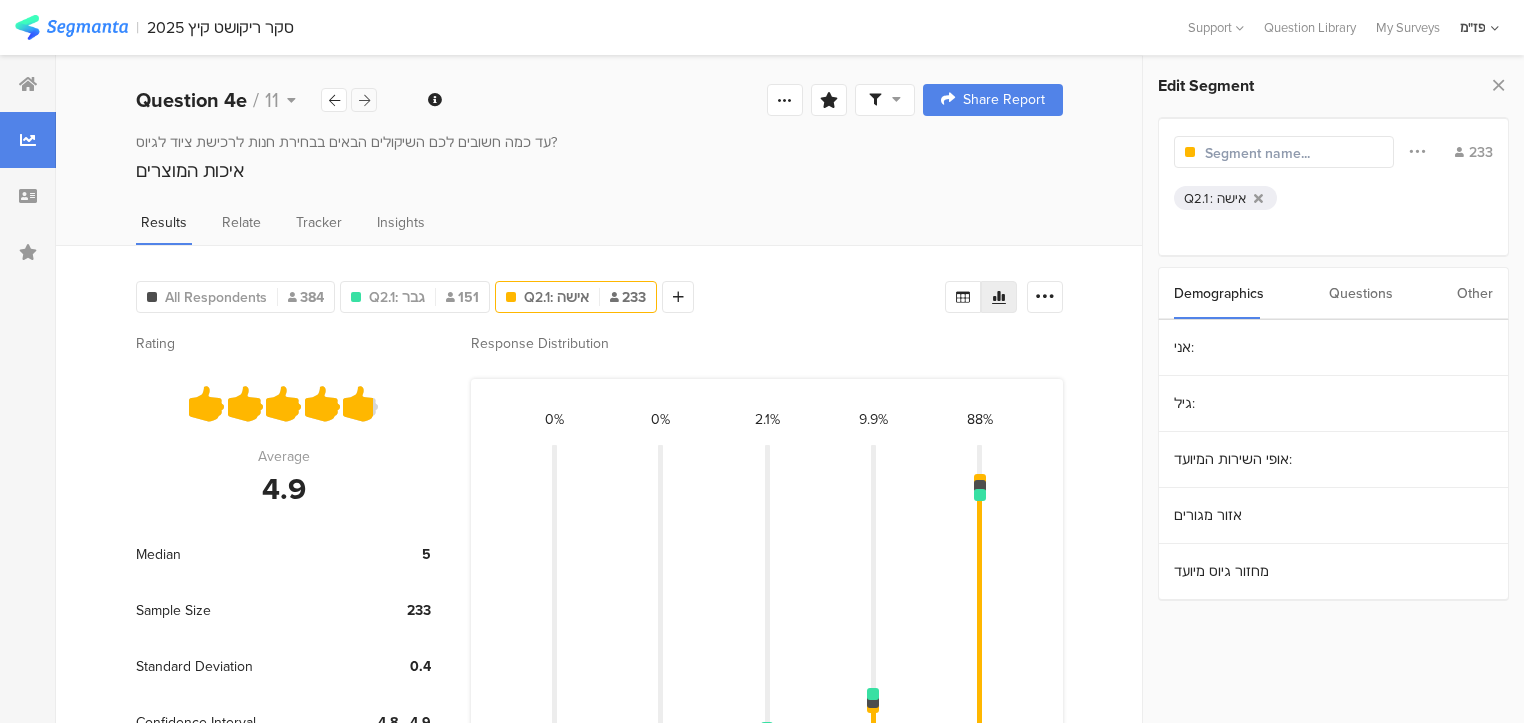 click at bounding box center (364, 100) 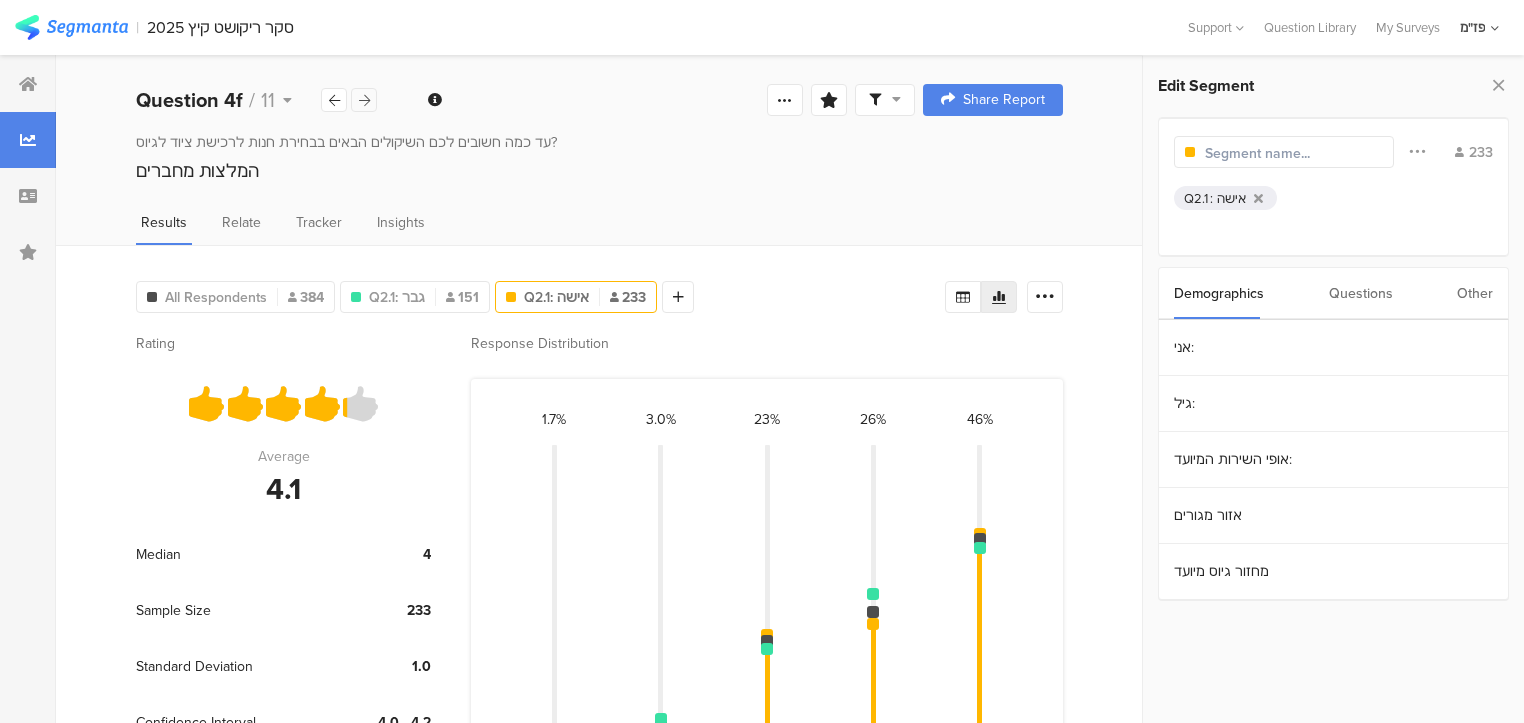click at bounding box center [364, 100] 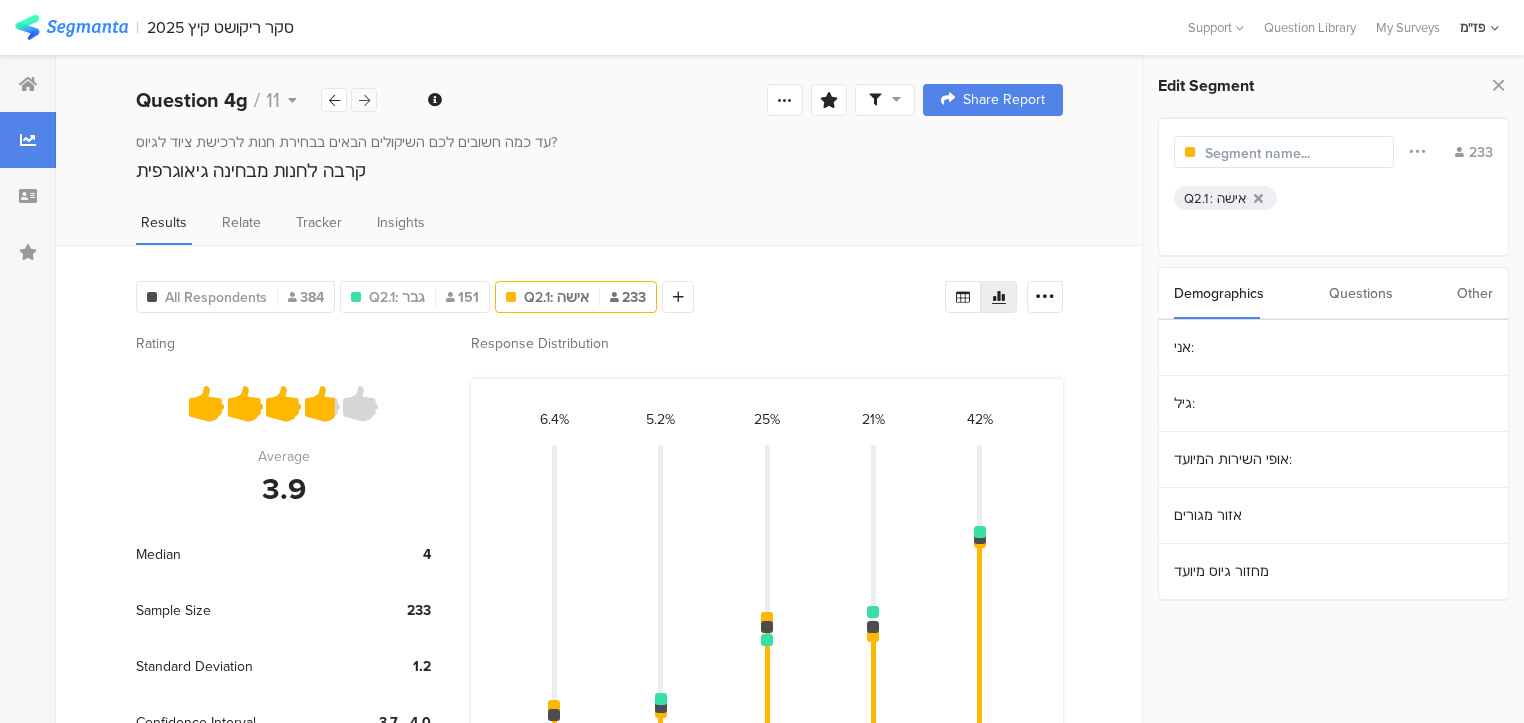 click at bounding box center (364, 100) 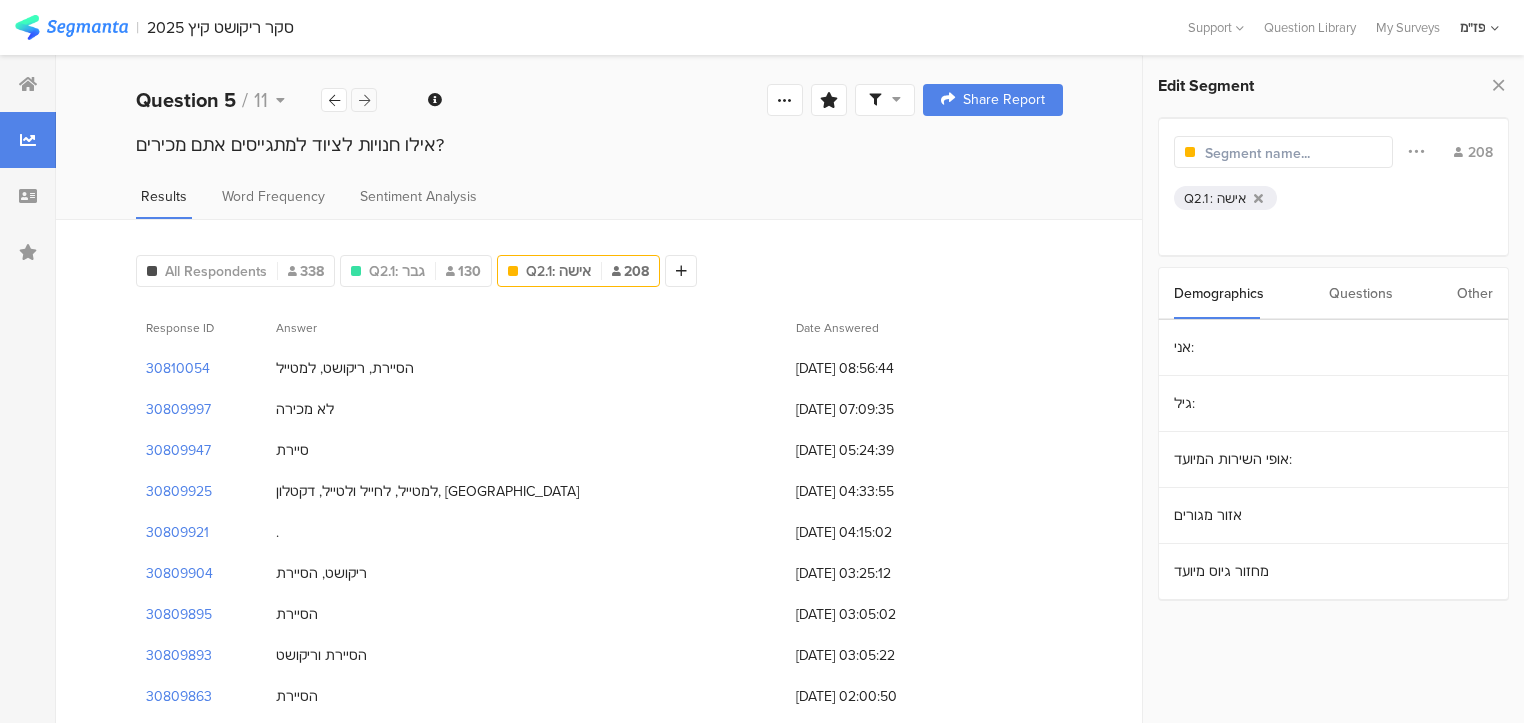 click at bounding box center [364, 100] 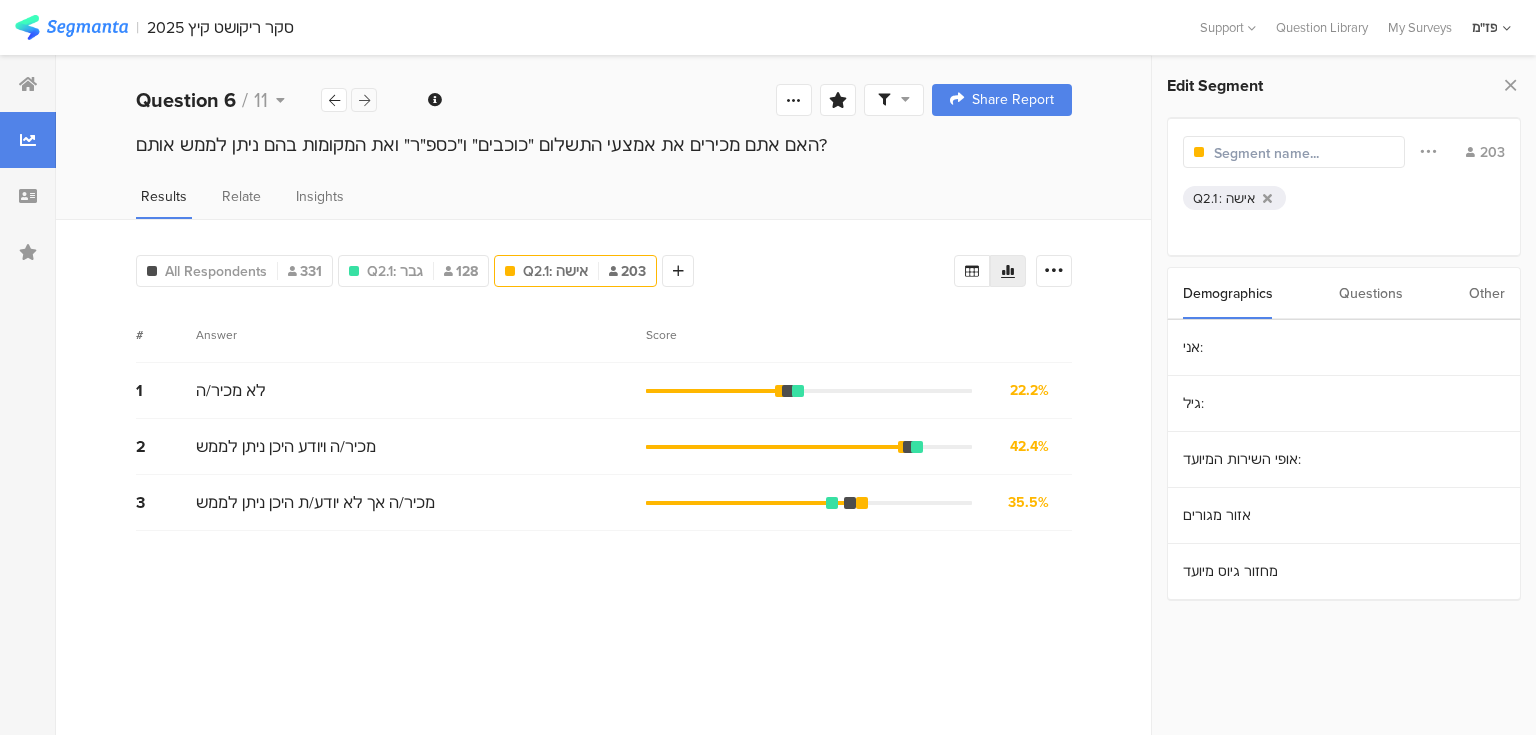 click at bounding box center [364, 100] 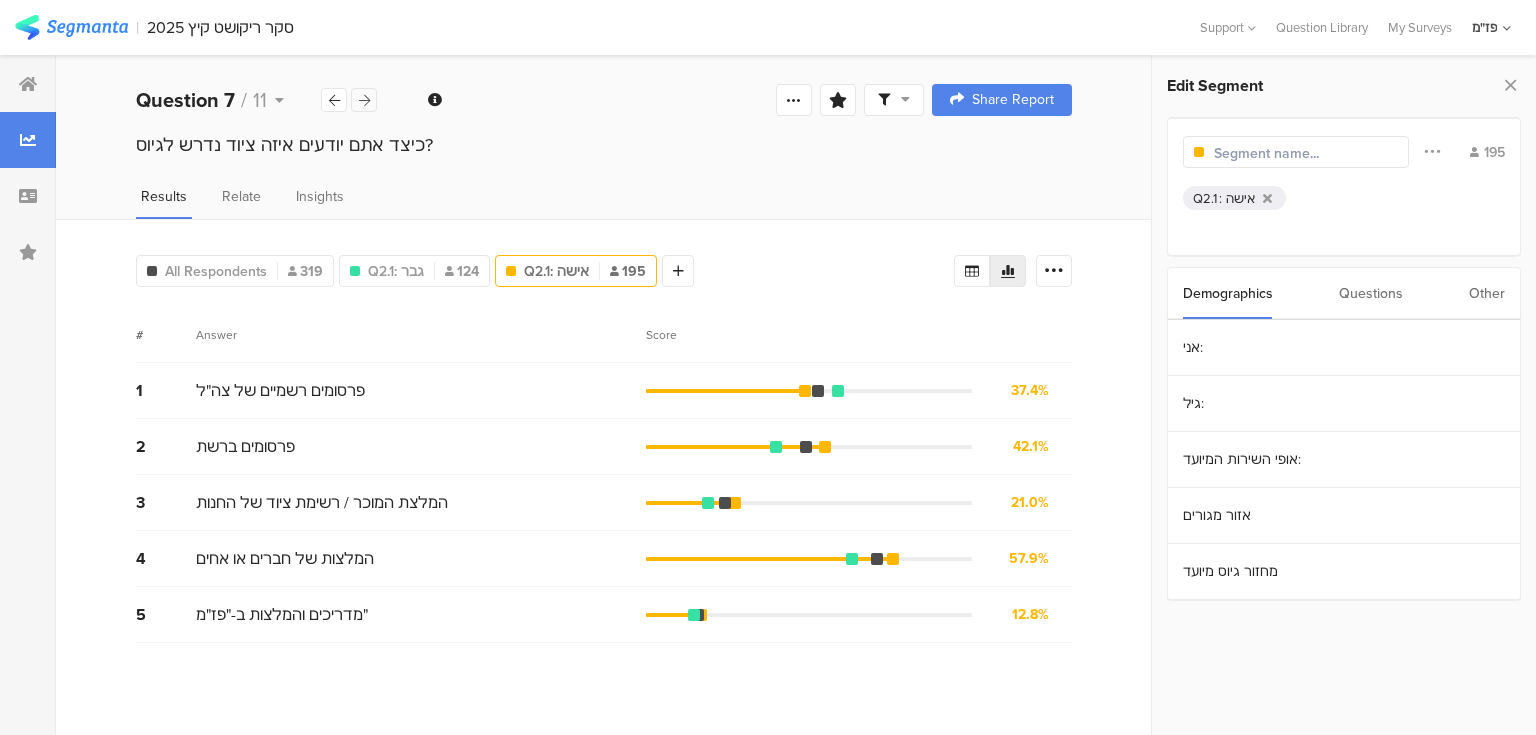 click at bounding box center (364, 100) 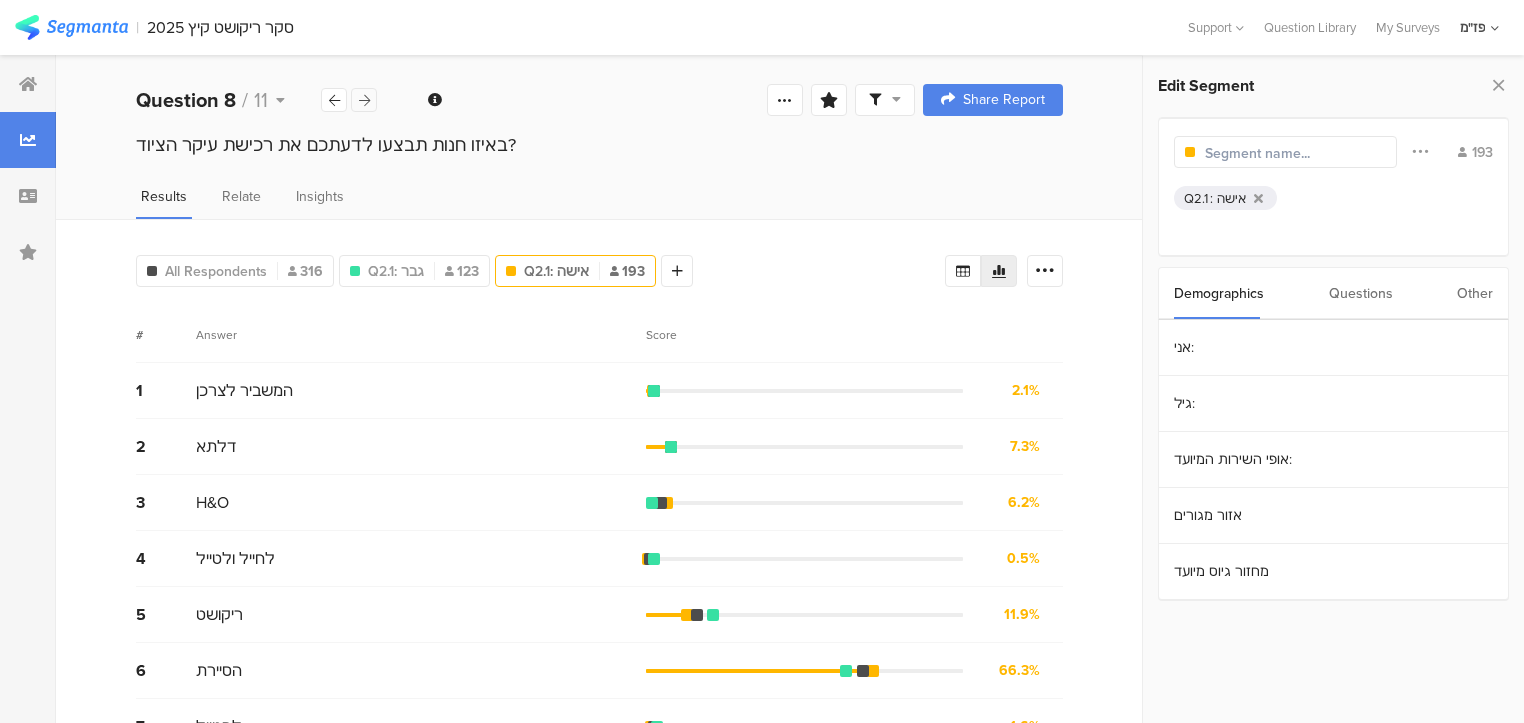click at bounding box center (364, 100) 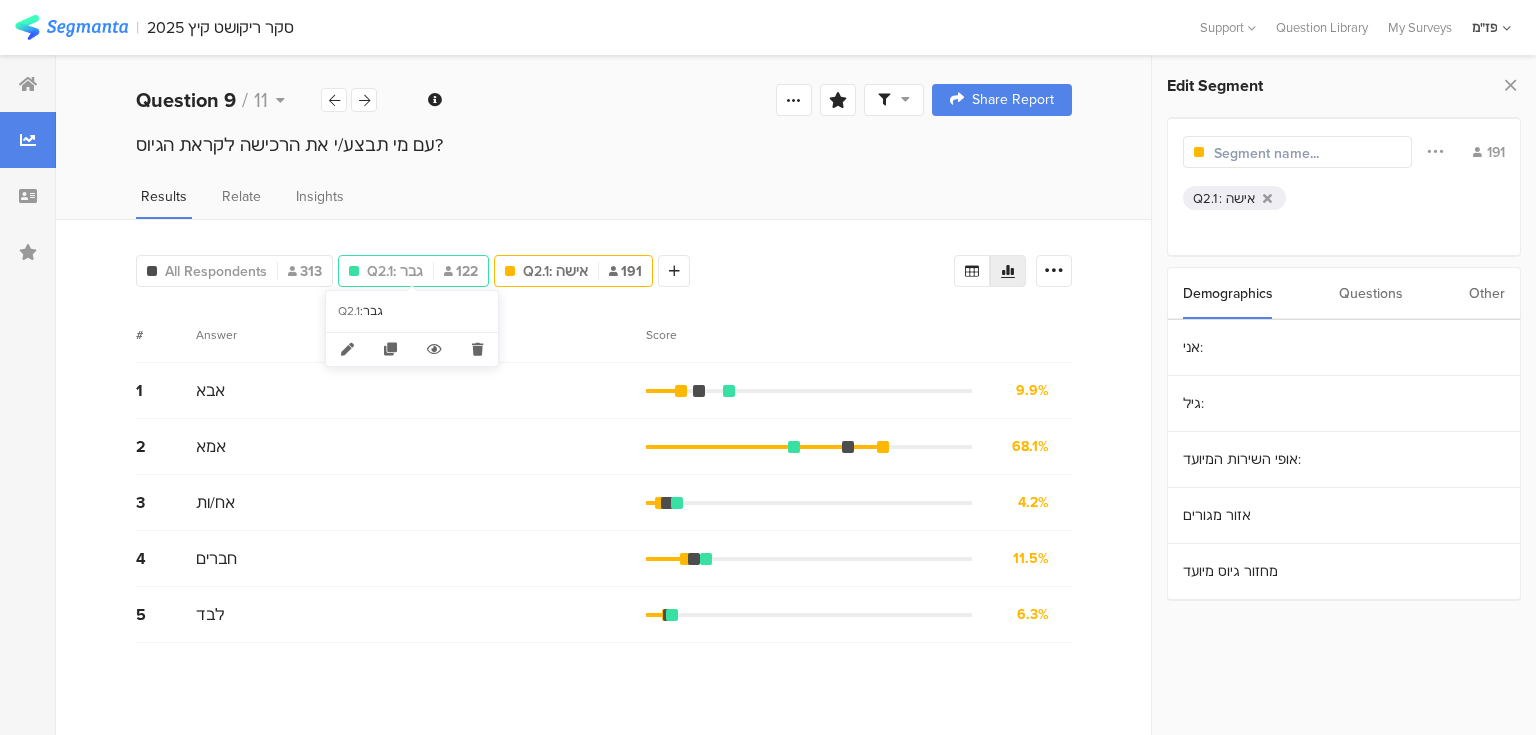 click on "Q2.1: גבר" at bounding box center (395, 271) 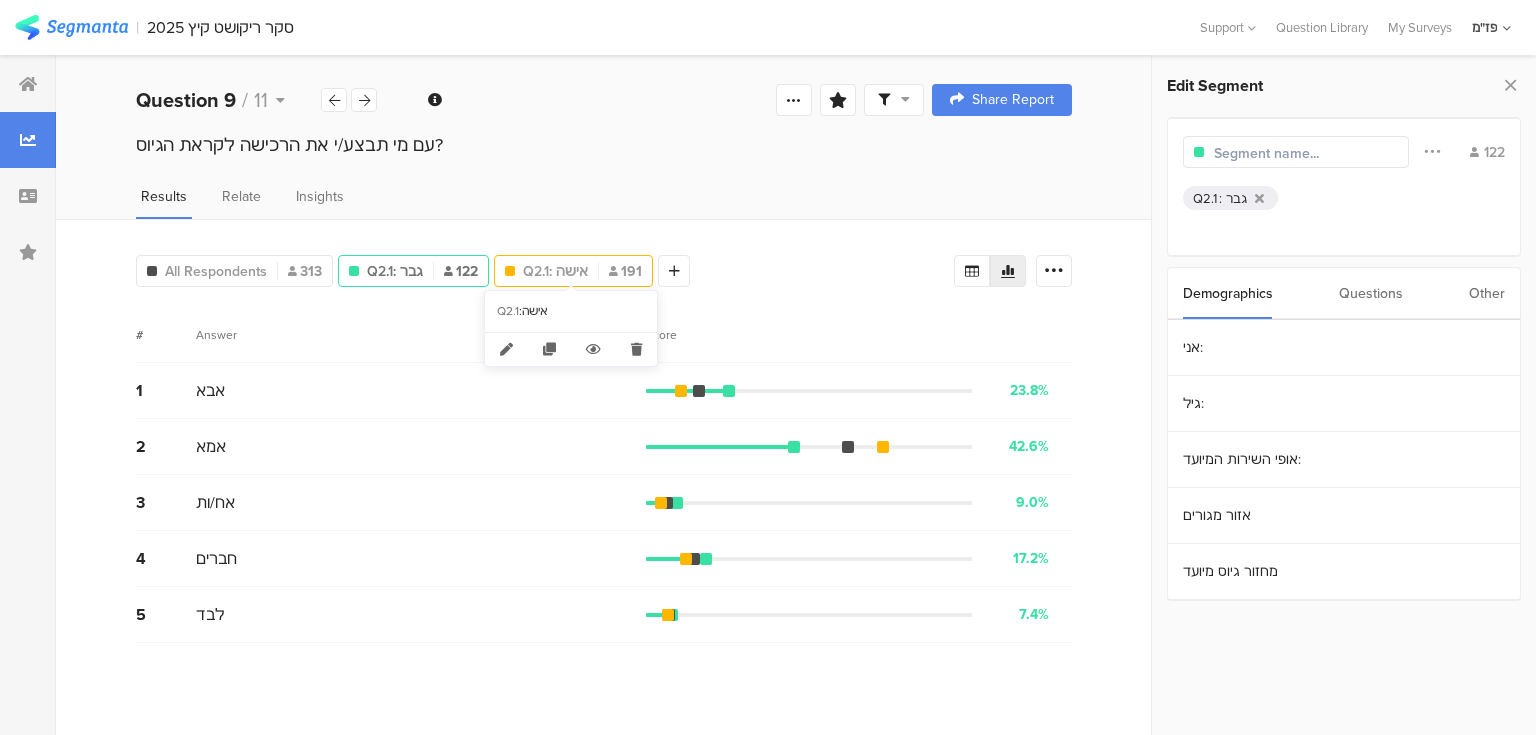 click on "Q2.1: אישה" at bounding box center [555, 271] 